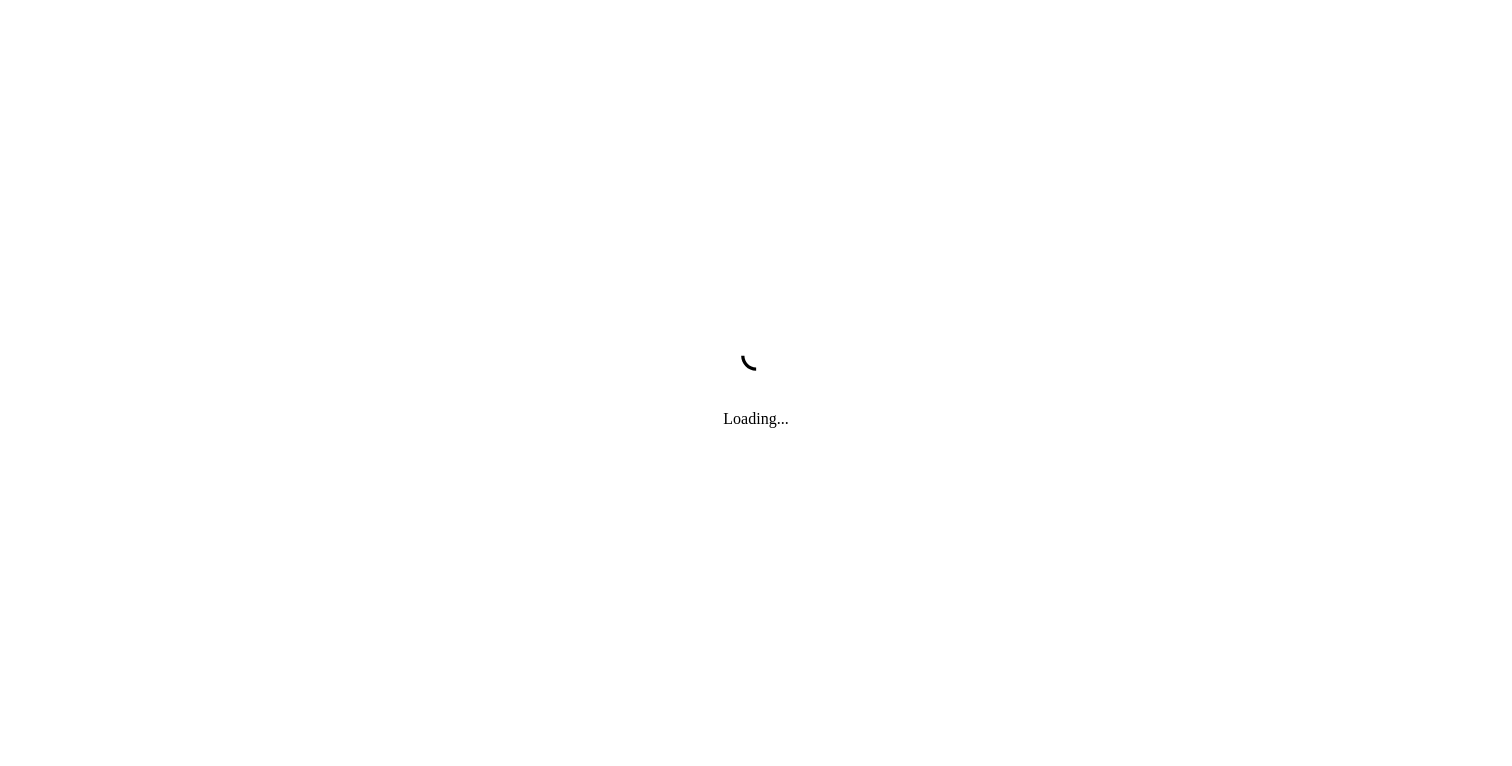 scroll, scrollTop: 0, scrollLeft: 0, axis: both 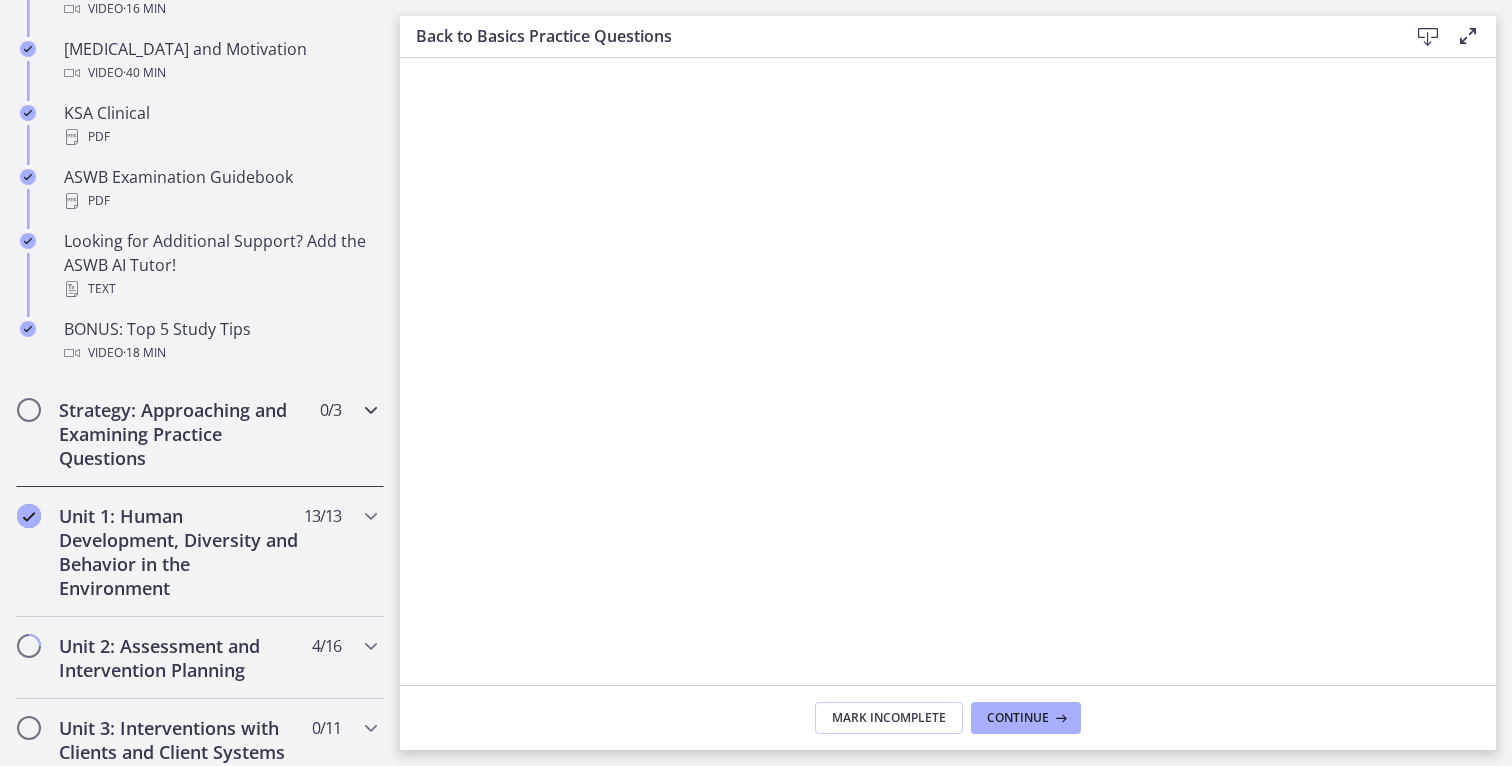 click on "Strategy: Approaching and Examining Practice Questions" at bounding box center [181, 434] 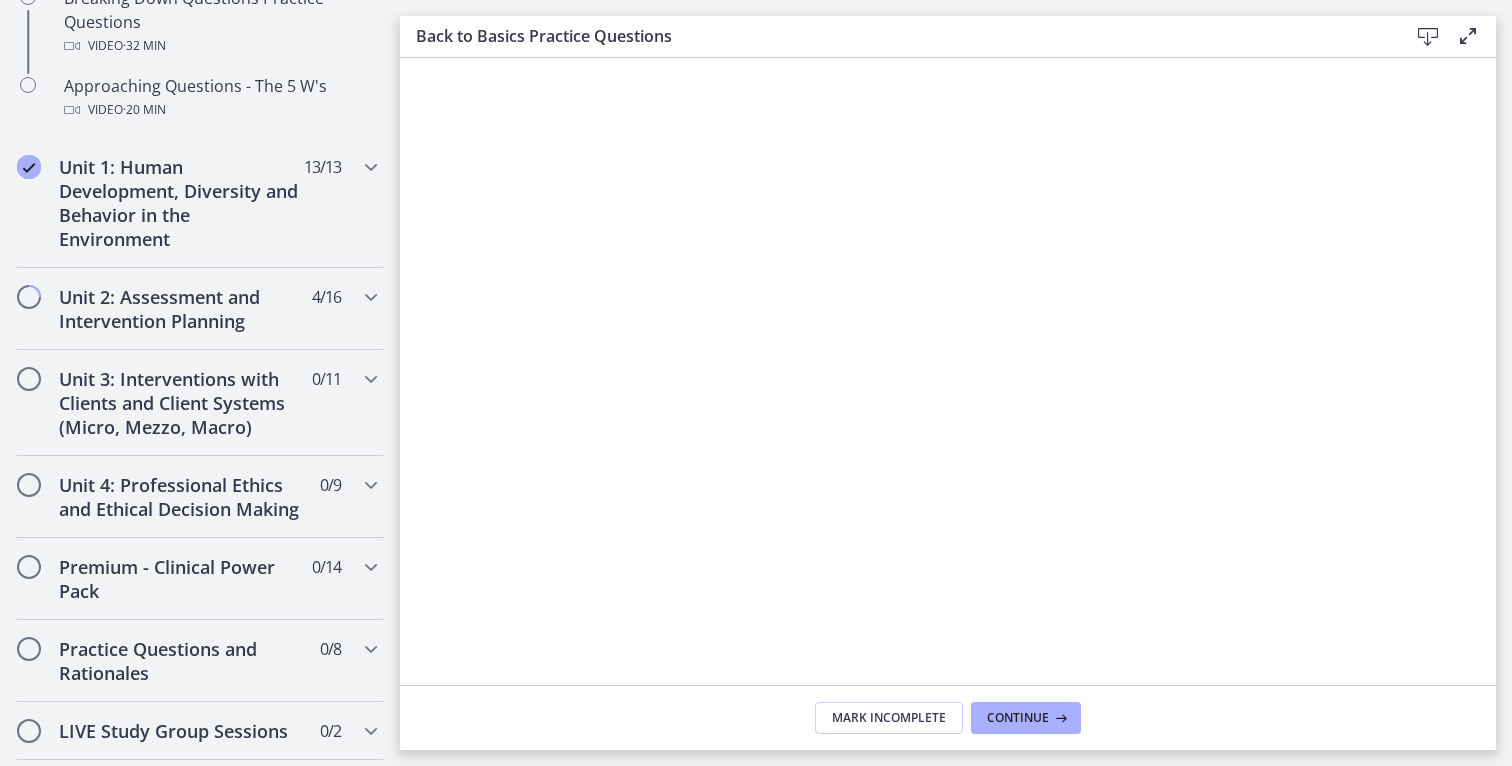 scroll, scrollTop: 671, scrollLeft: 0, axis: vertical 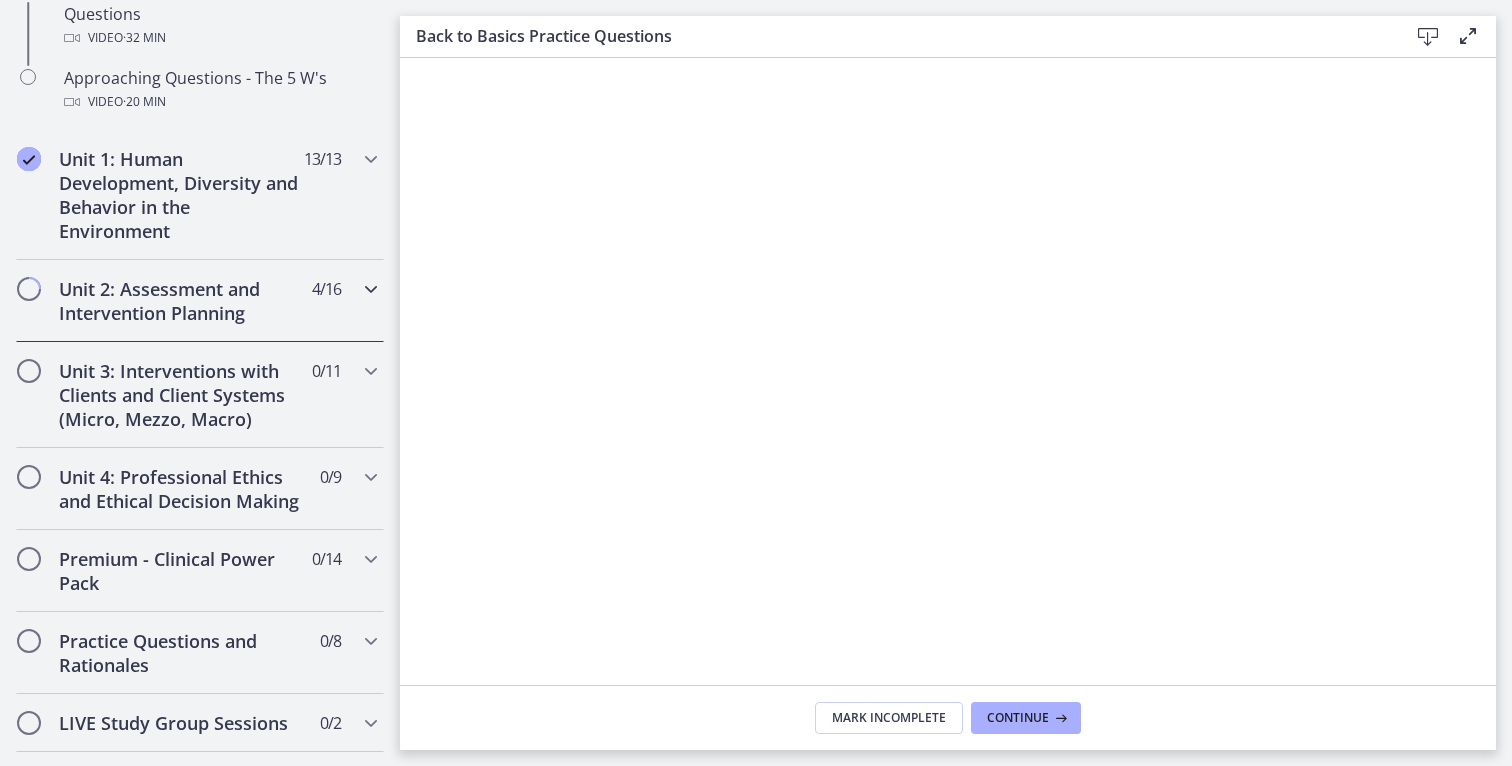 click on "Unit 2: Assessment and Intervention Planning" at bounding box center [181, 301] 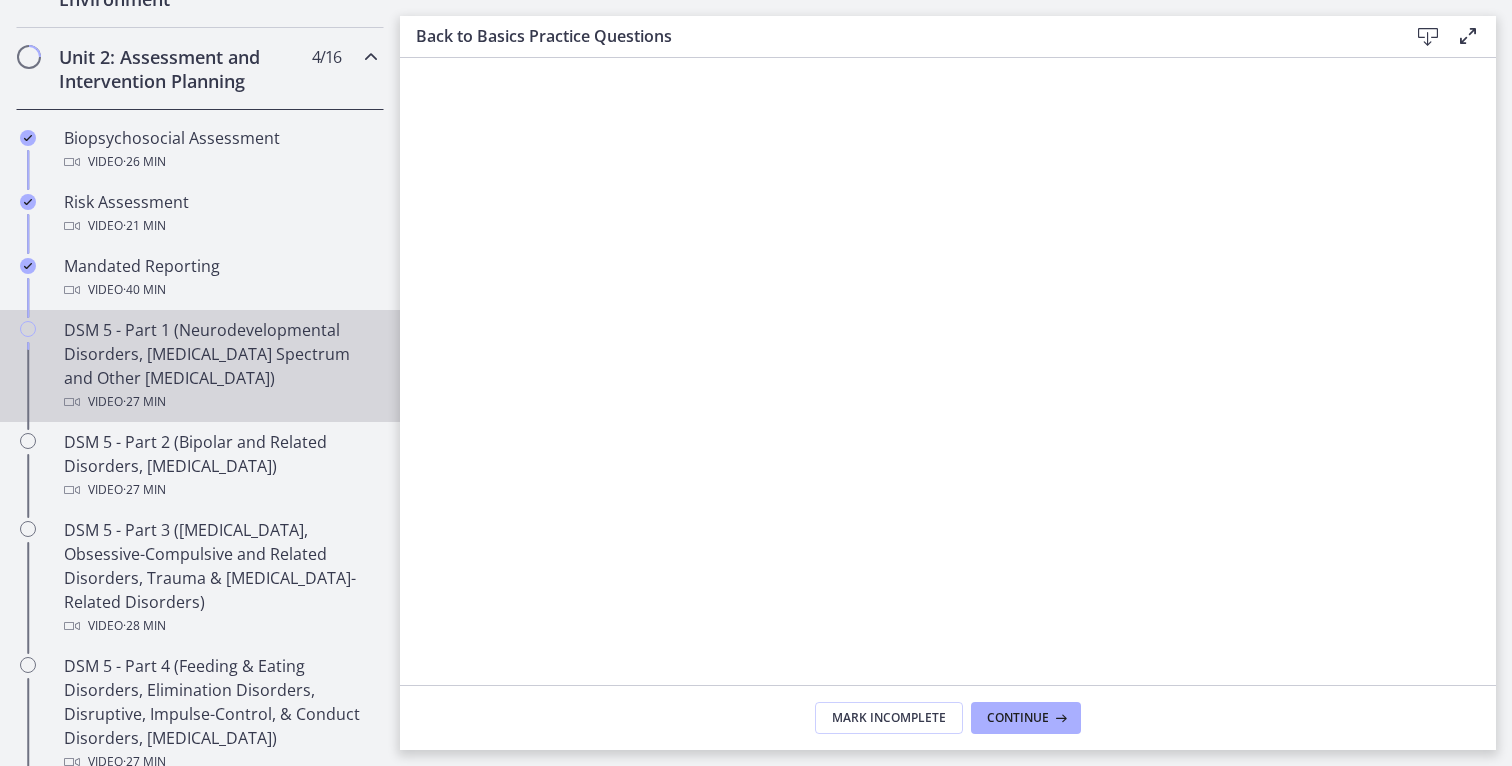 click on "DSM 5 - Part 1 (Neurodevelopmental Disorders, [MEDICAL_DATA] Spectrum and Other [MEDICAL_DATA])
Video
·  27 min" at bounding box center (200, 366) 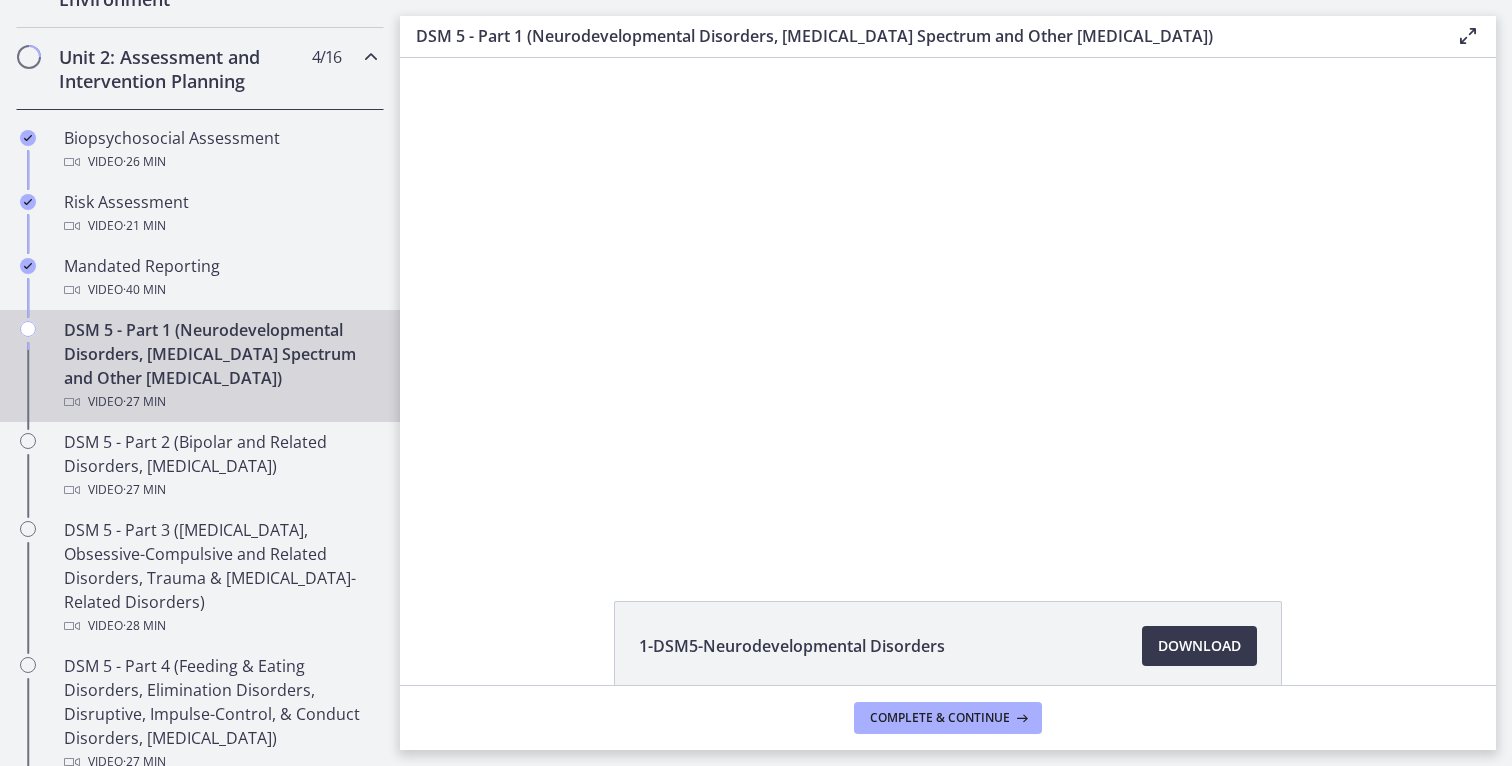 scroll, scrollTop: 0, scrollLeft: 0, axis: both 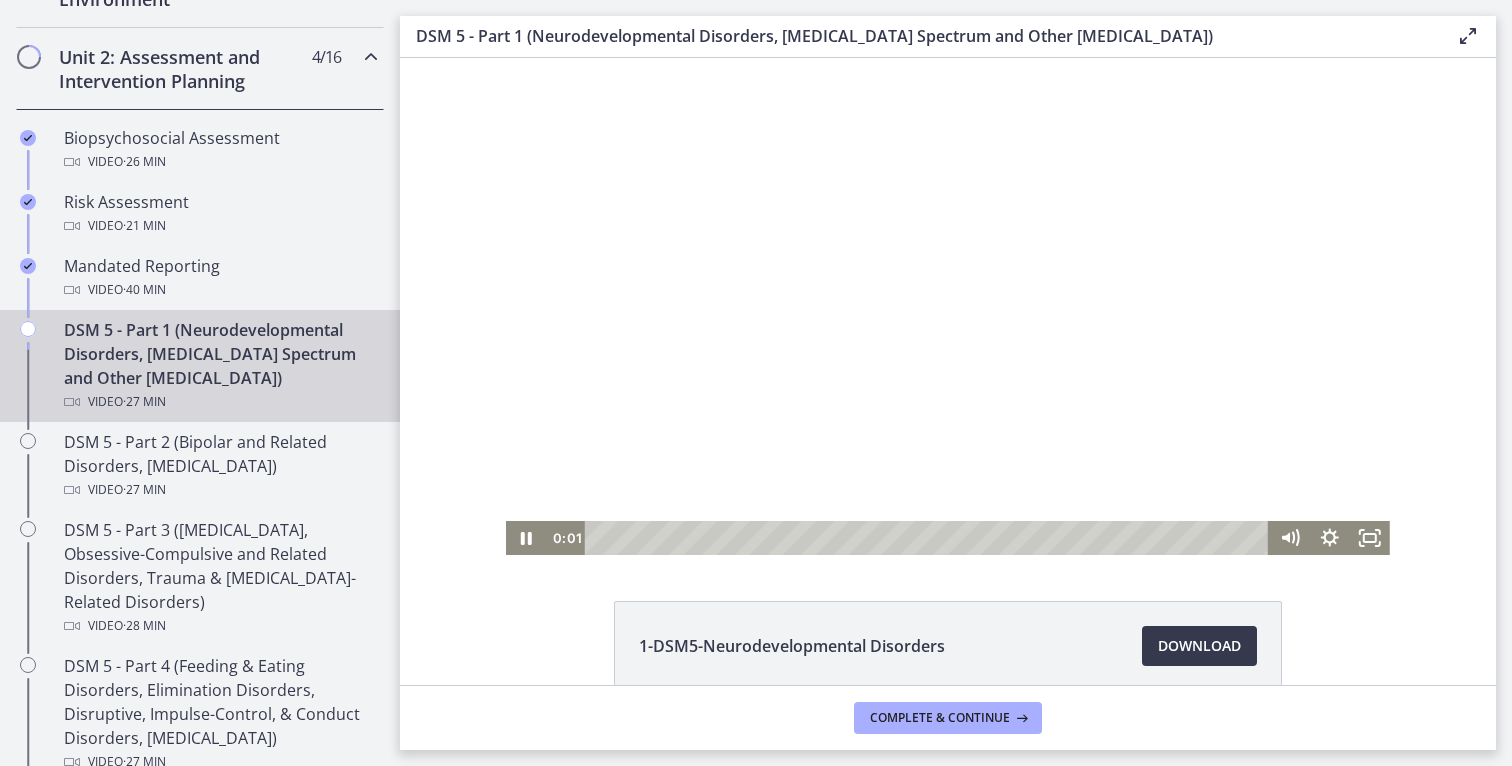 click at bounding box center (948, 306) 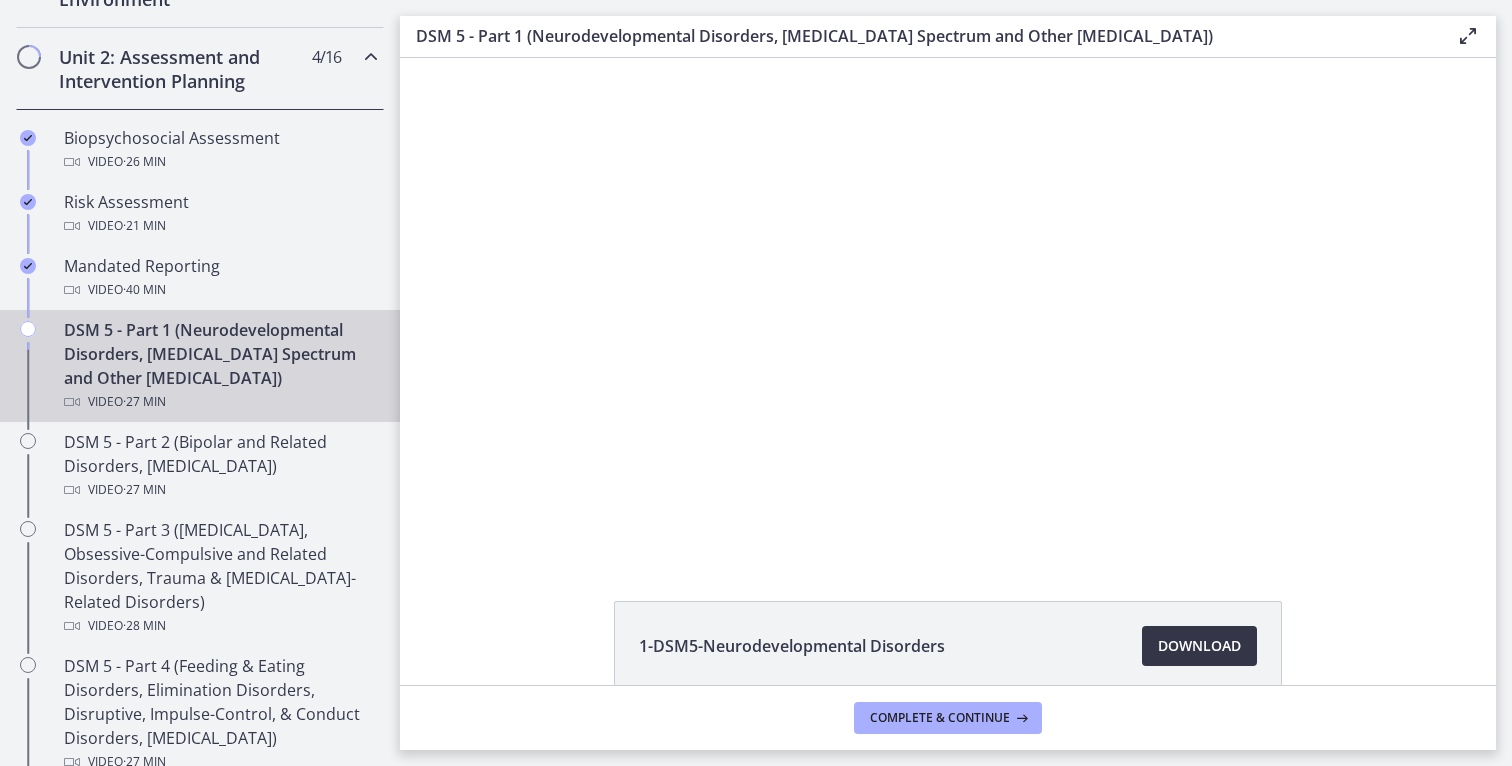 click on "Download
Opens in a new window" at bounding box center (1199, 646) 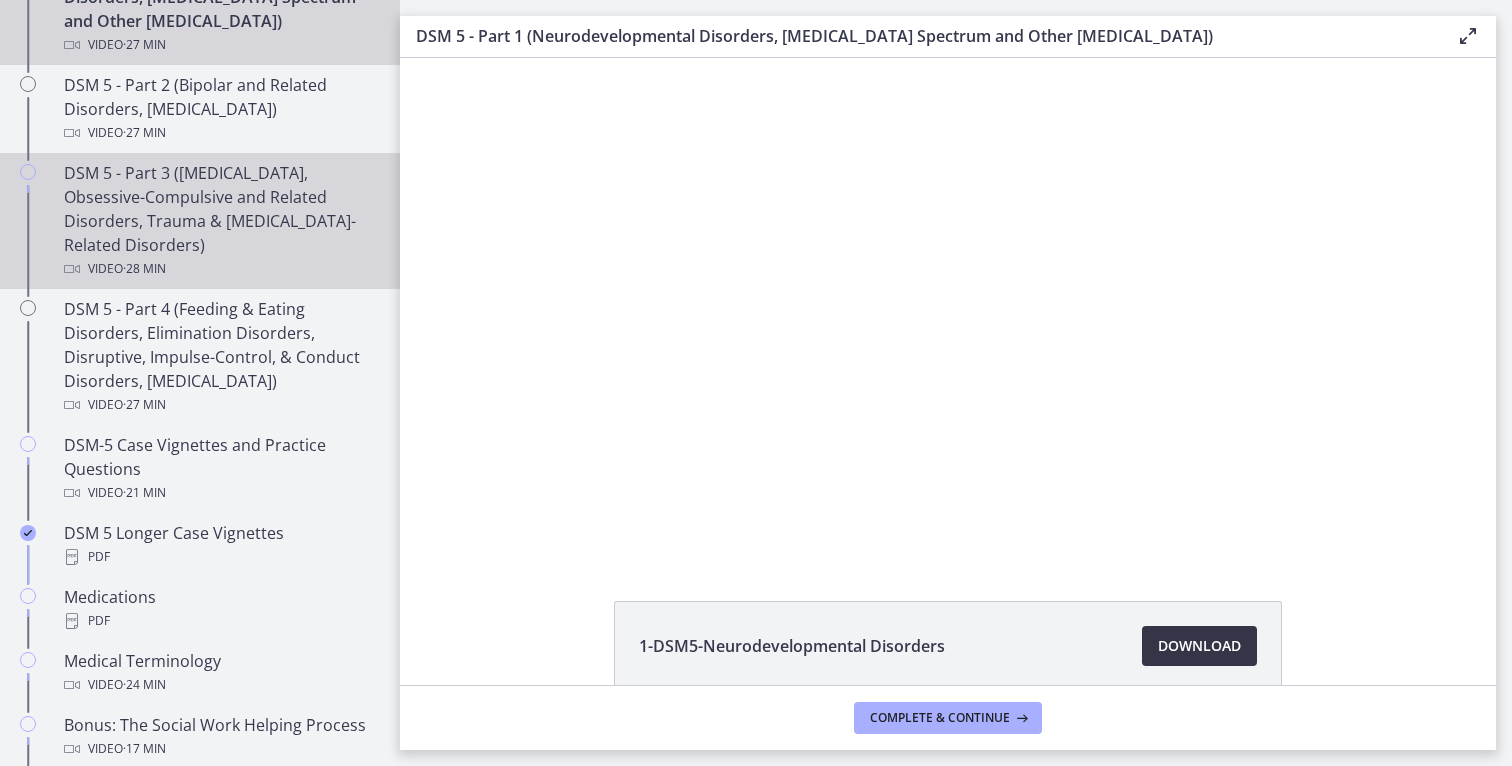 scroll, scrollTop: 1040, scrollLeft: 0, axis: vertical 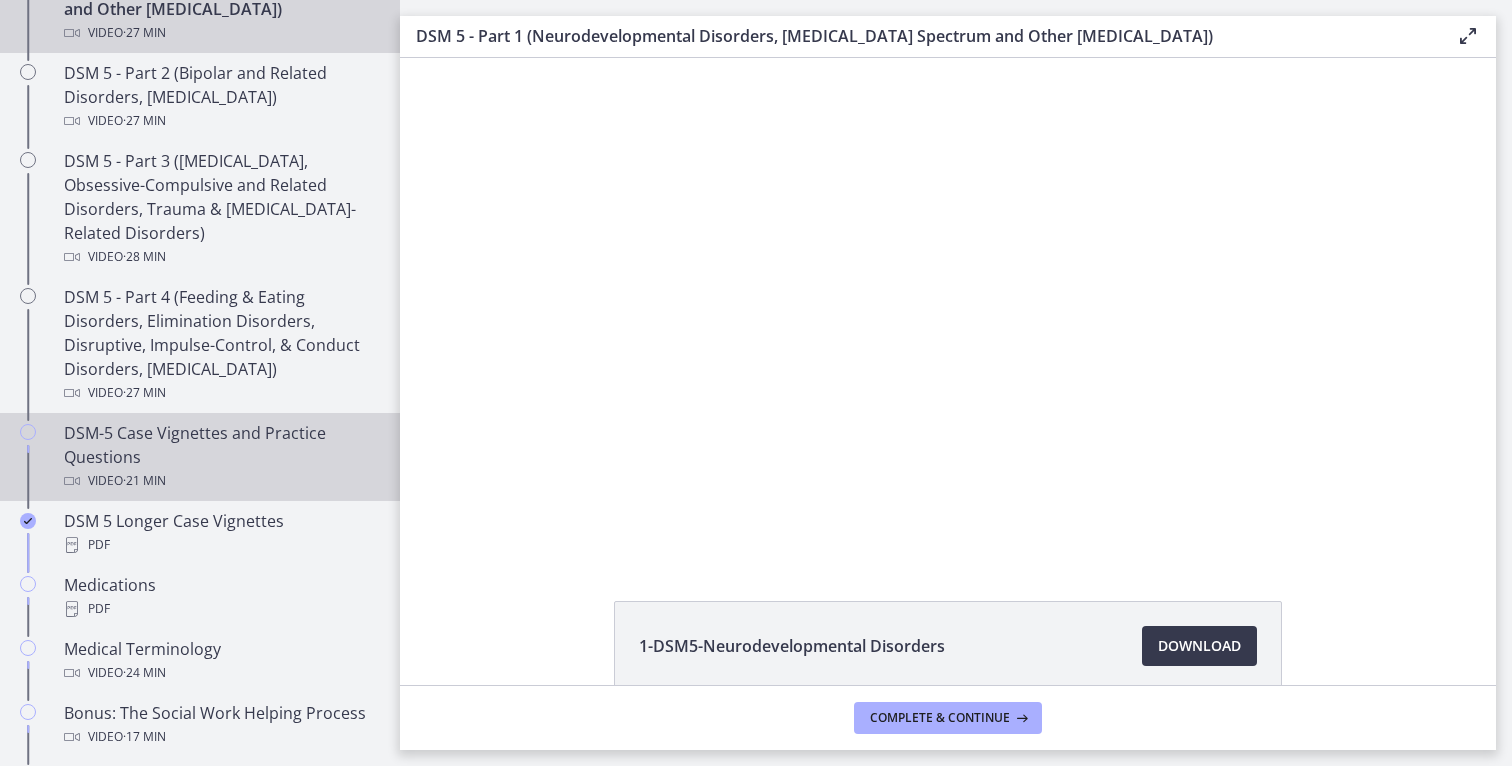 click on "DSM-5 Case Vignettes and Practice Questions
Video
·  21 min" at bounding box center [220, 457] 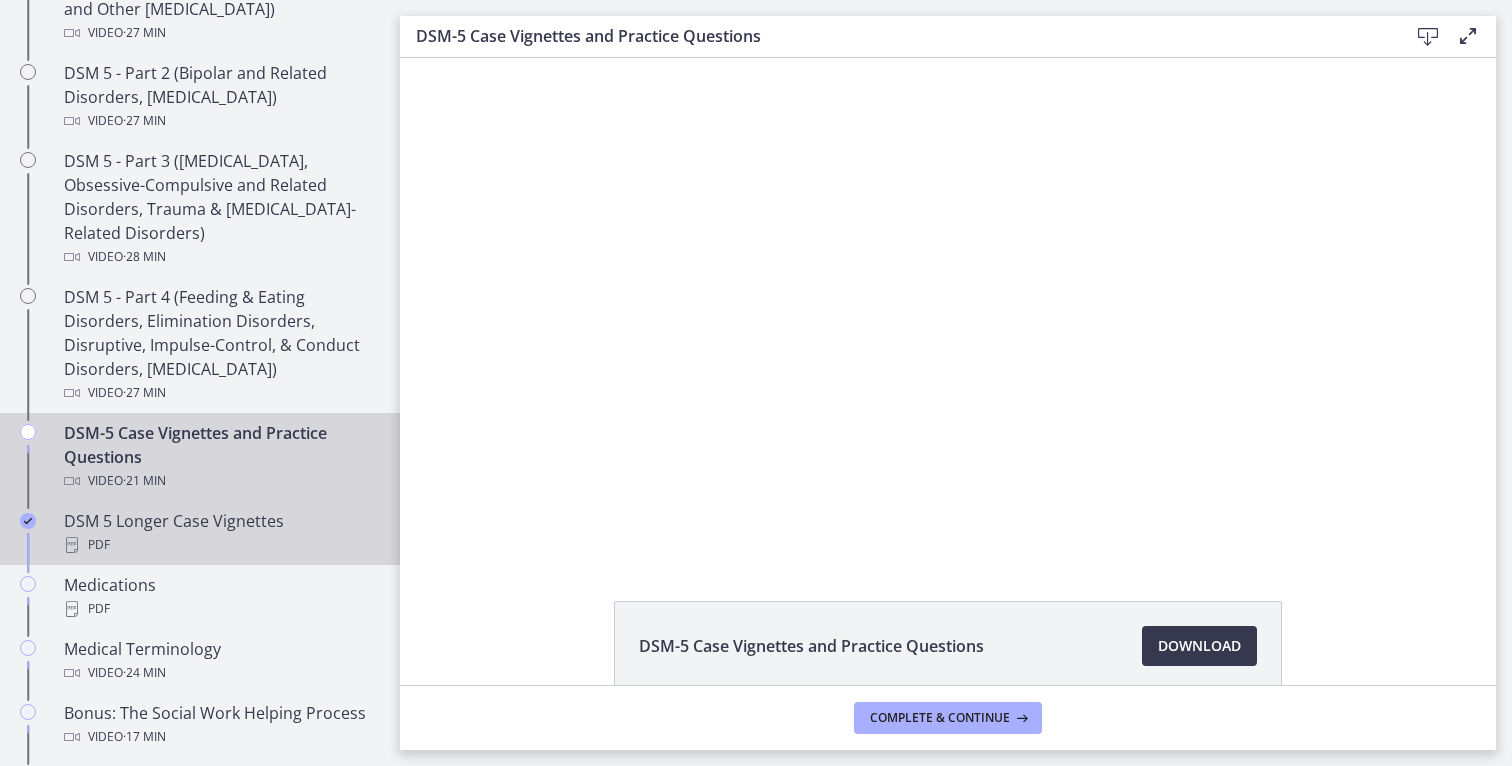 scroll, scrollTop: 0, scrollLeft: 0, axis: both 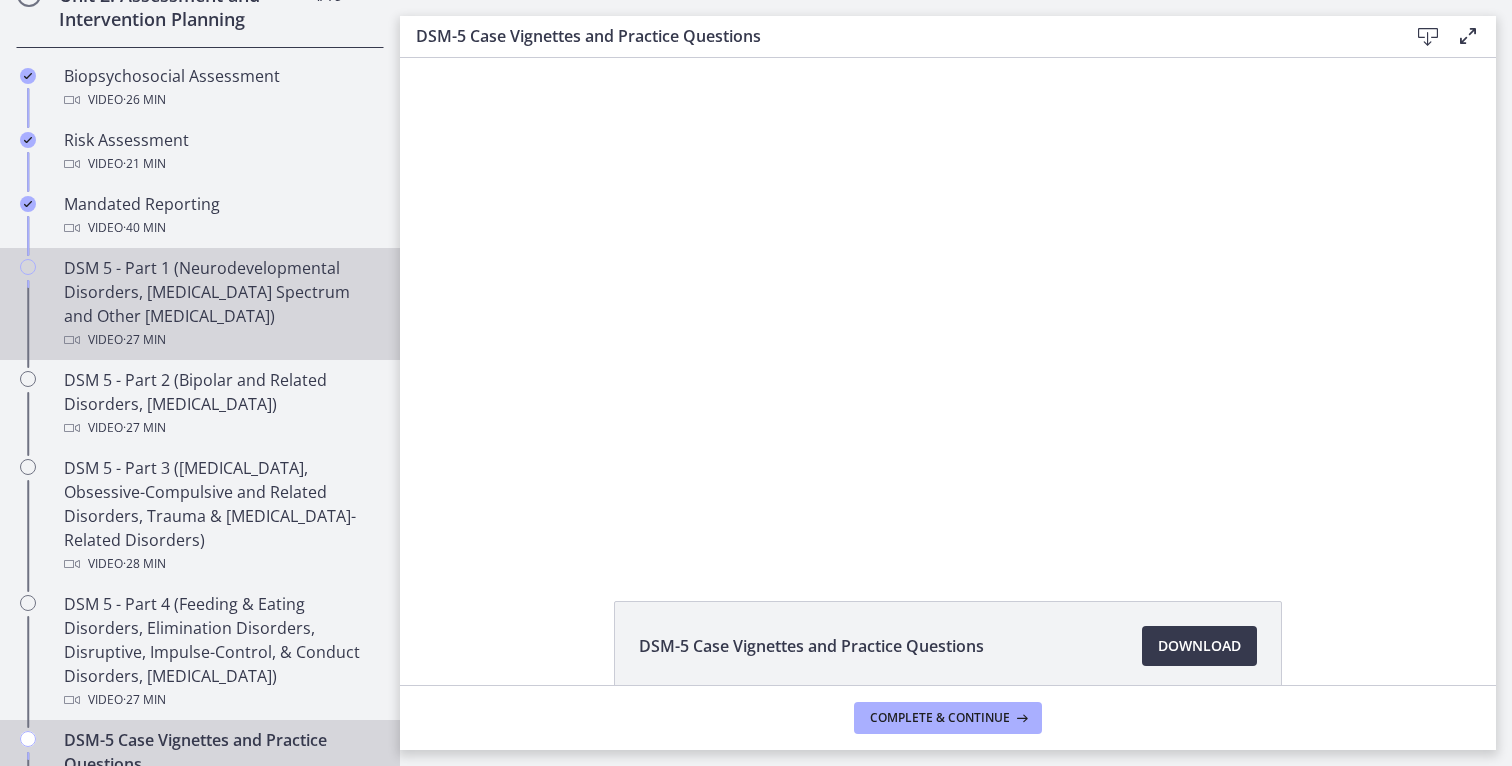 click on "Video
·  27 min" at bounding box center [220, 340] 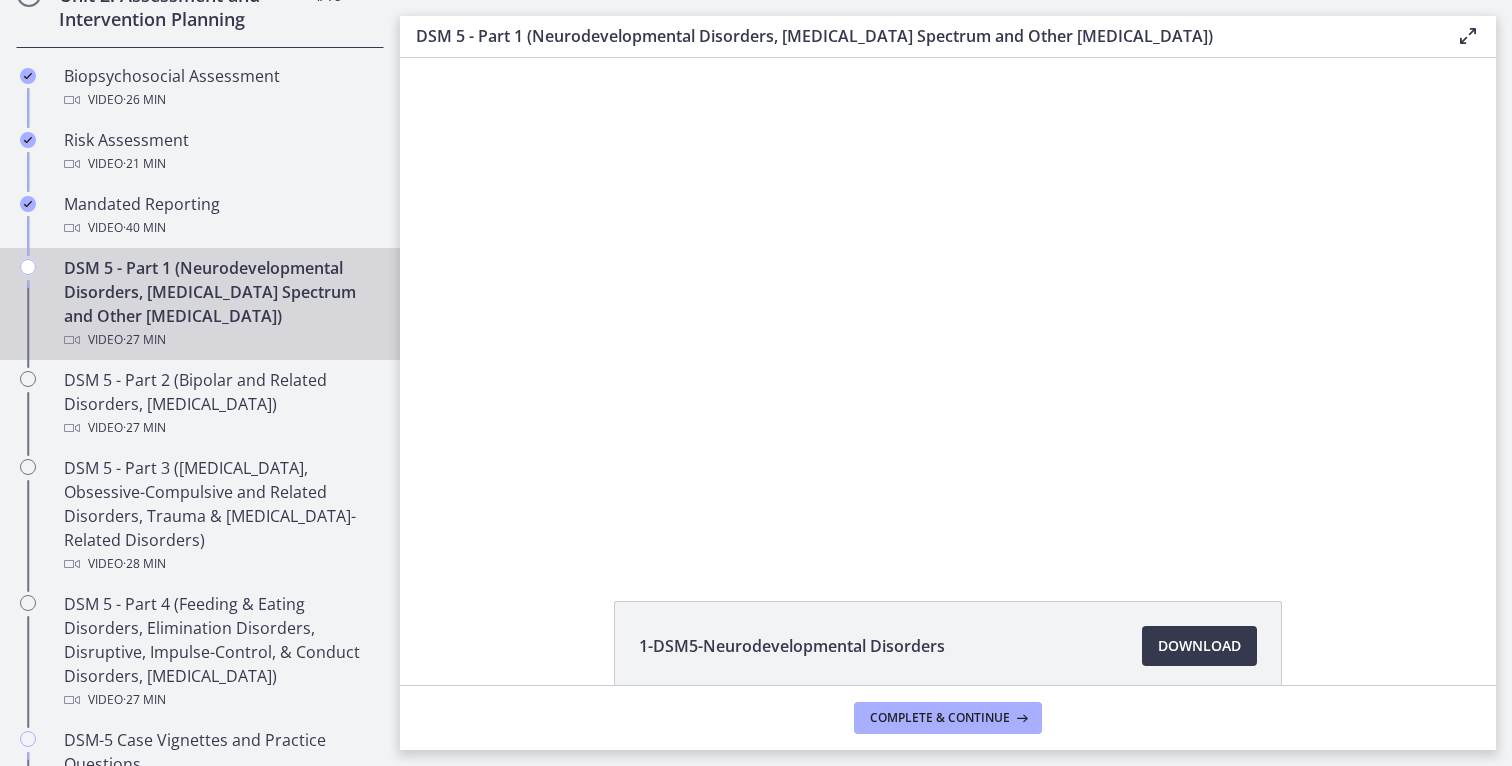 scroll, scrollTop: 0, scrollLeft: 0, axis: both 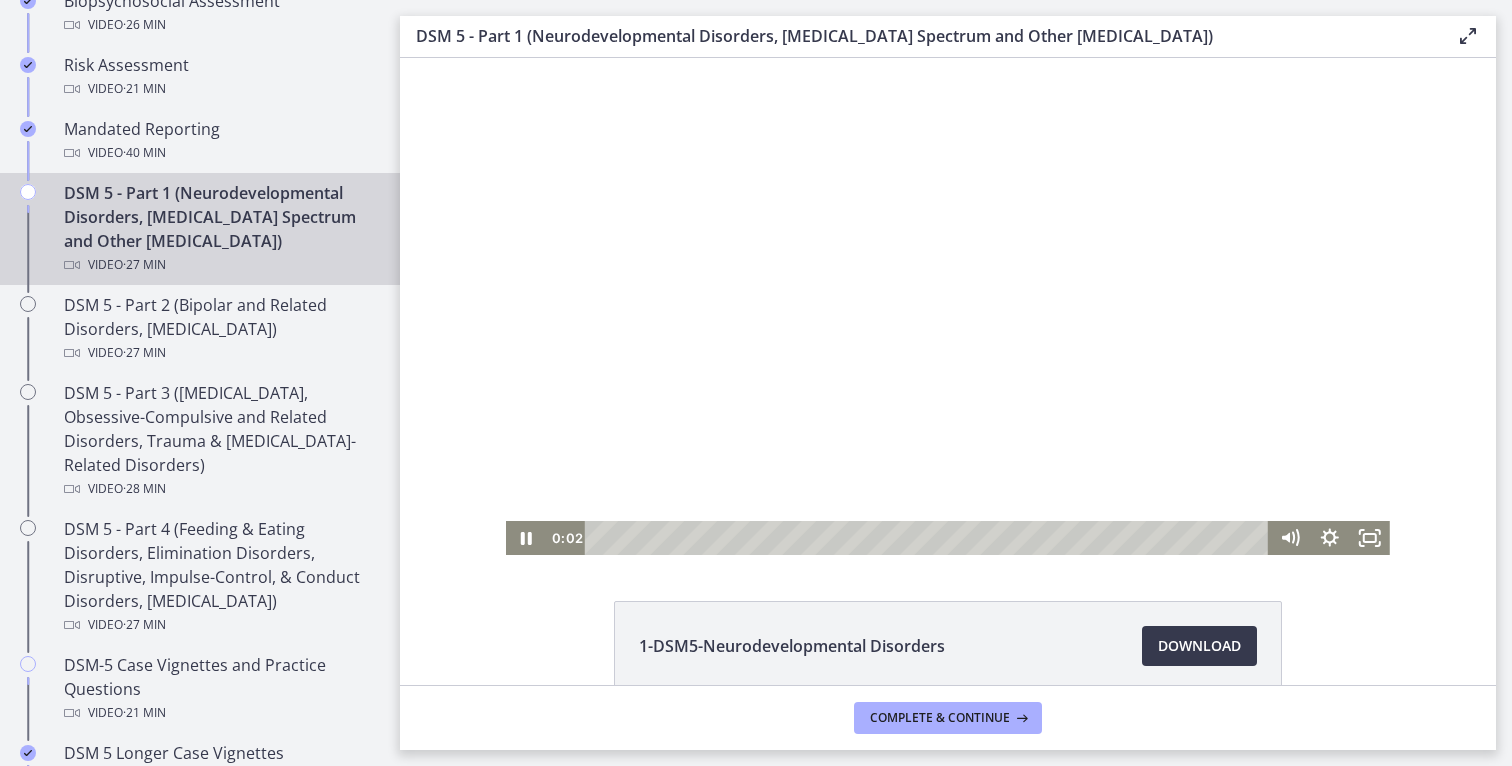 click at bounding box center [948, 306] 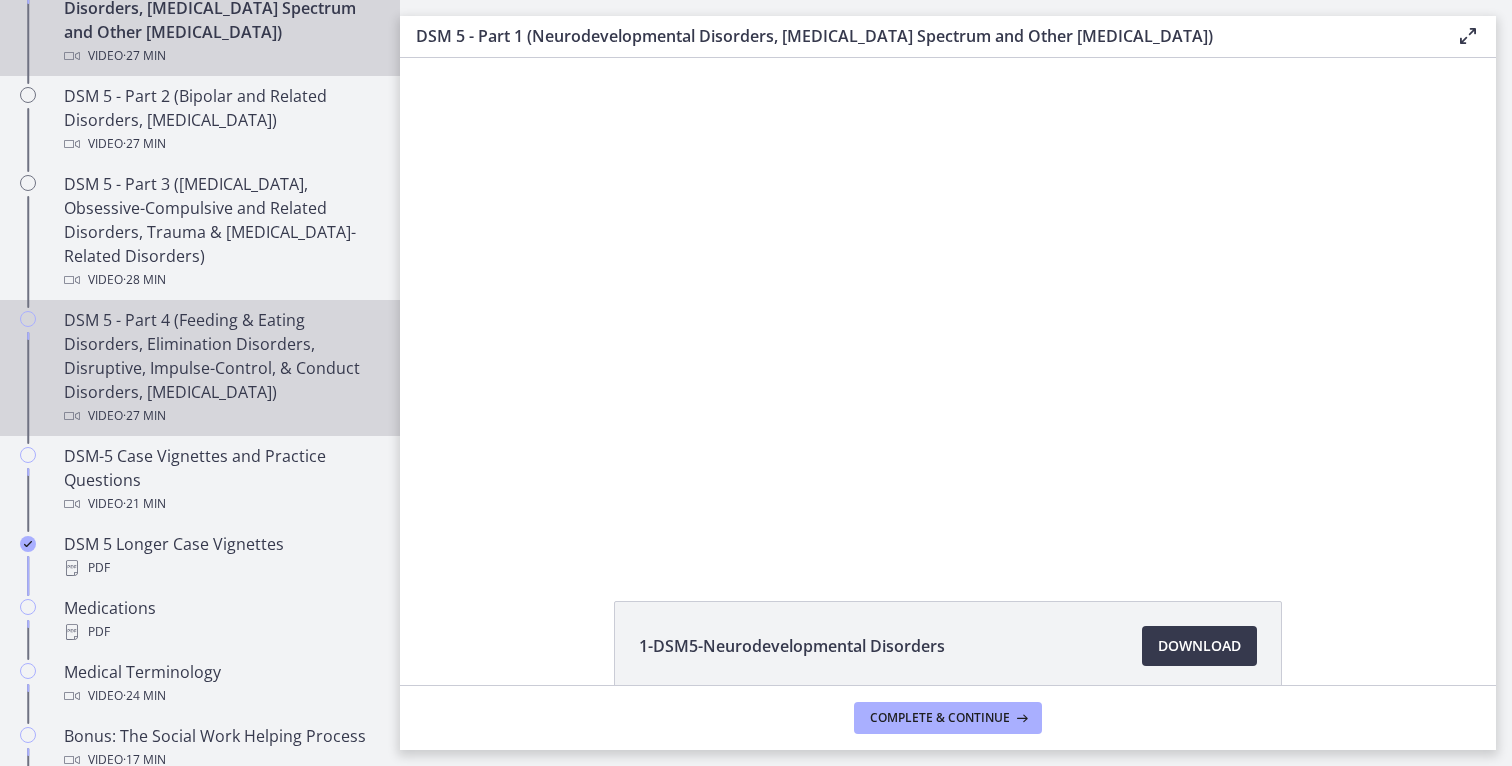 scroll, scrollTop: 1032, scrollLeft: 0, axis: vertical 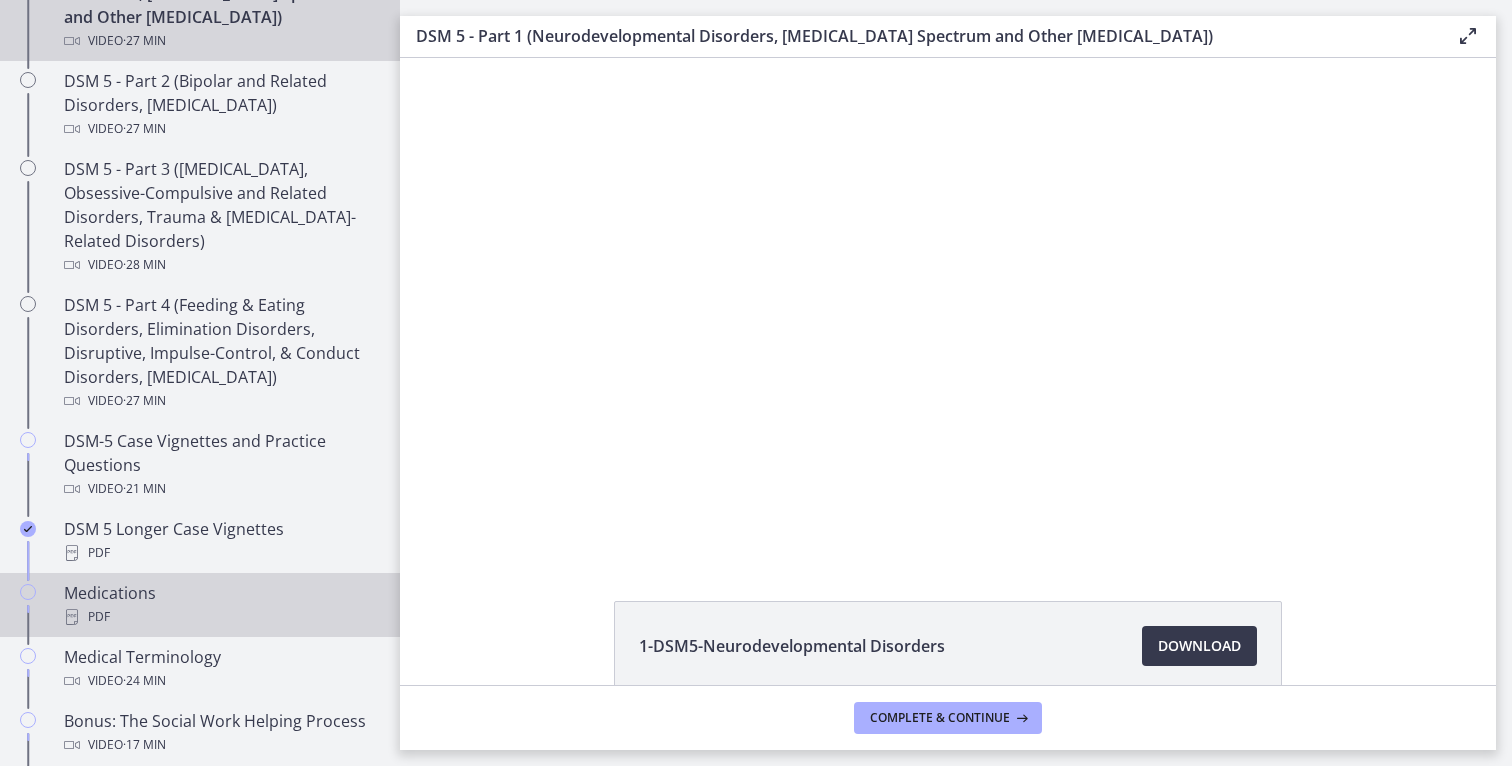 click on "Medications
PDF" at bounding box center (220, 605) 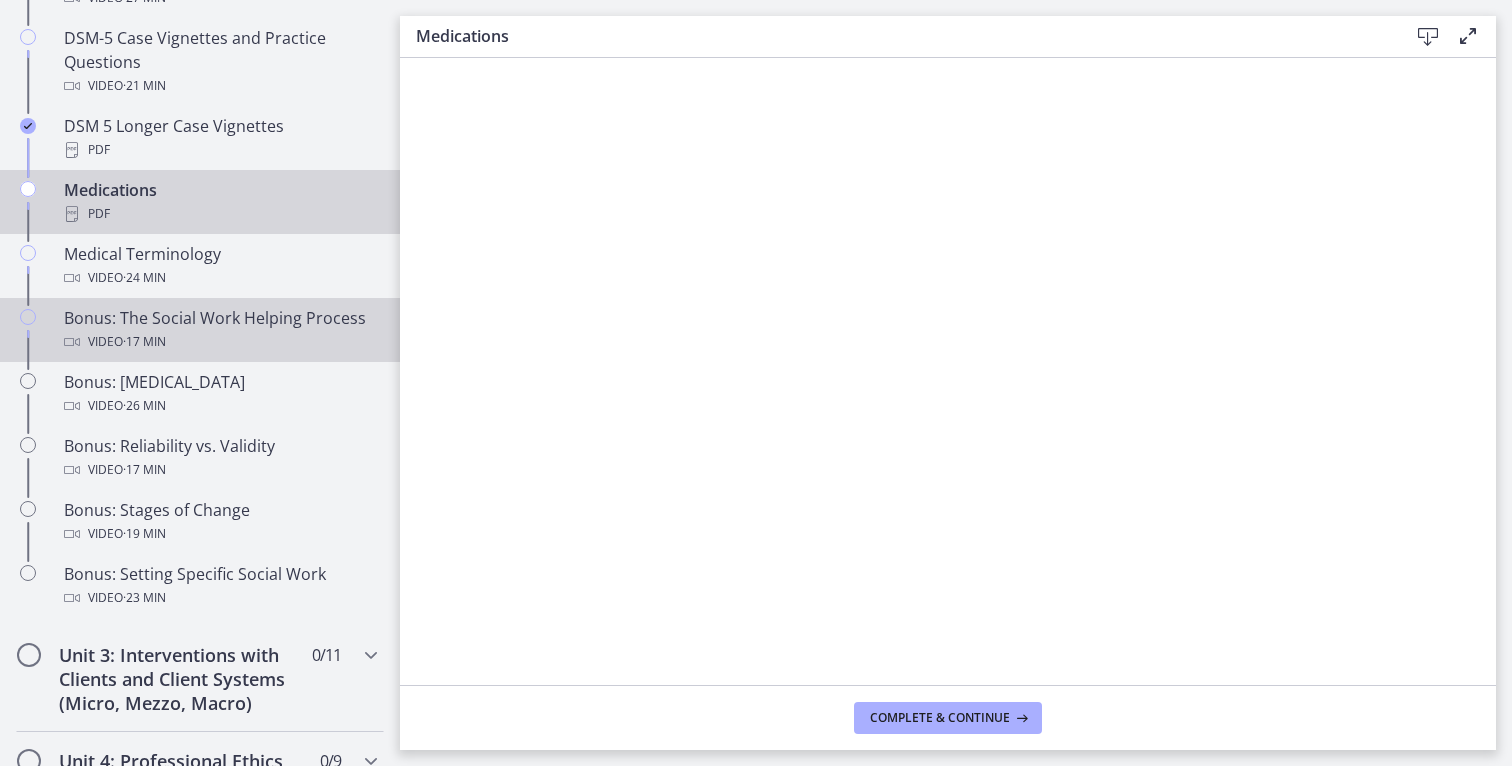 scroll, scrollTop: 1445, scrollLeft: 0, axis: vertical 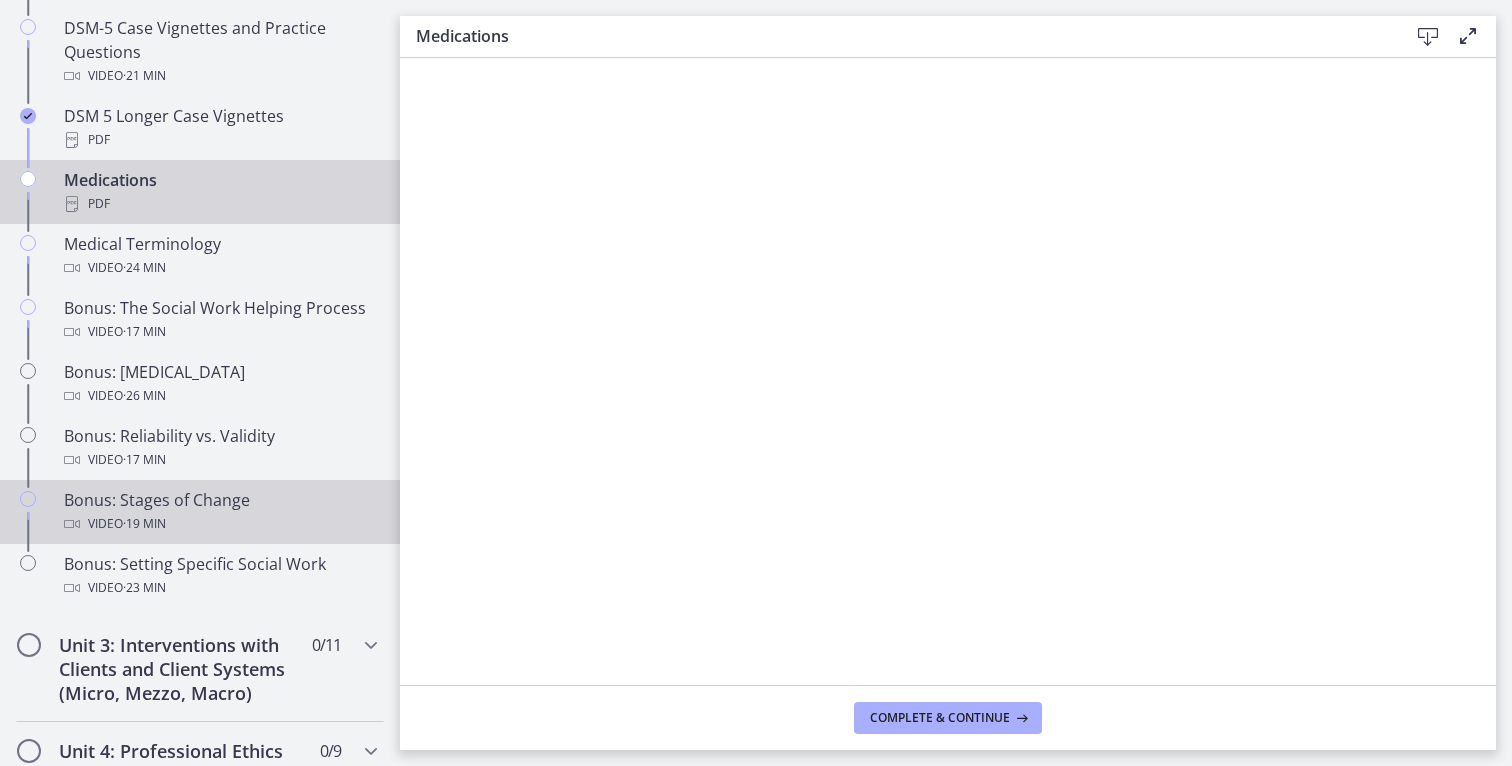 click on "Video
·  19 min" at bounding box center [220, 524] 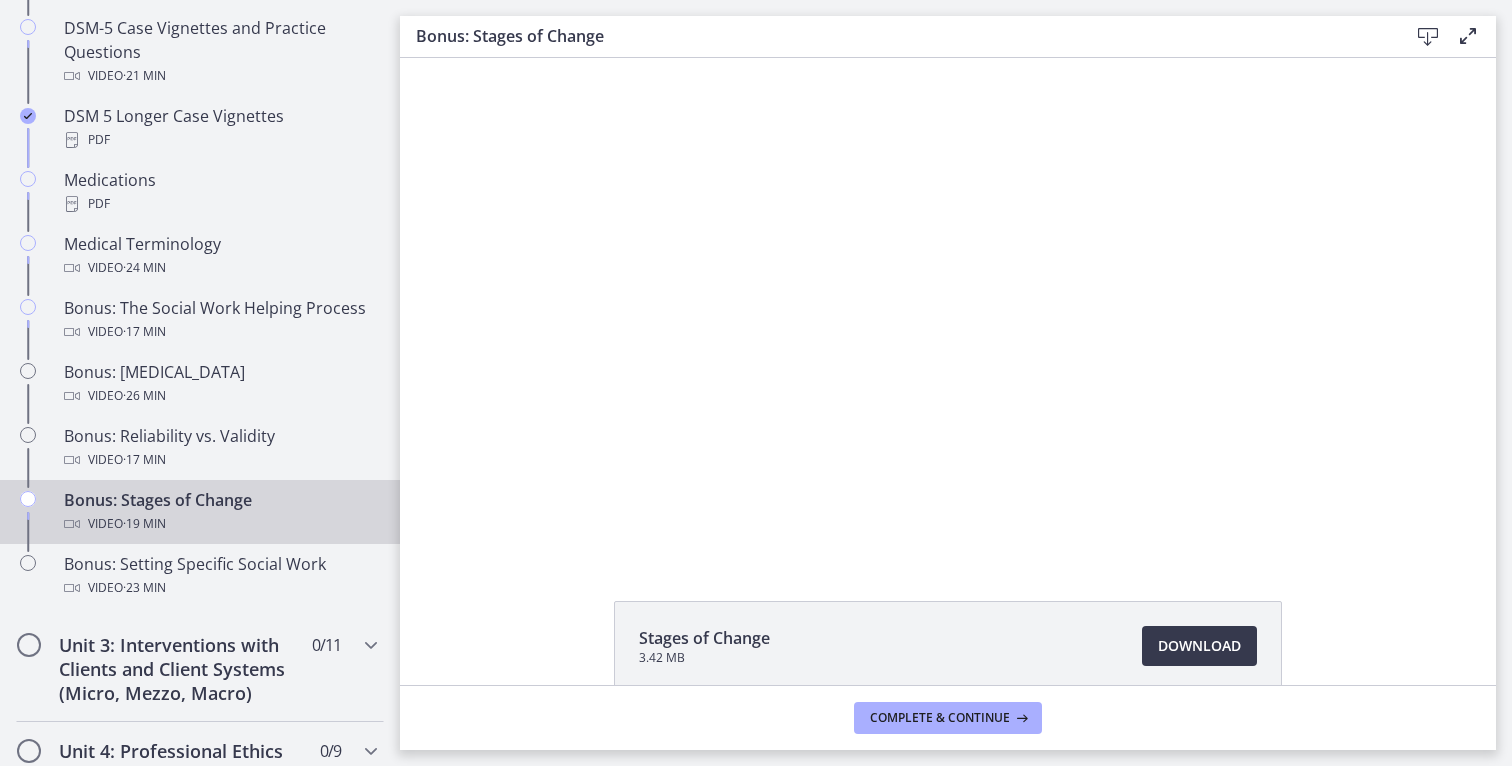 scroll, scrollTop: 0, scrollLeft: 0, axis: both 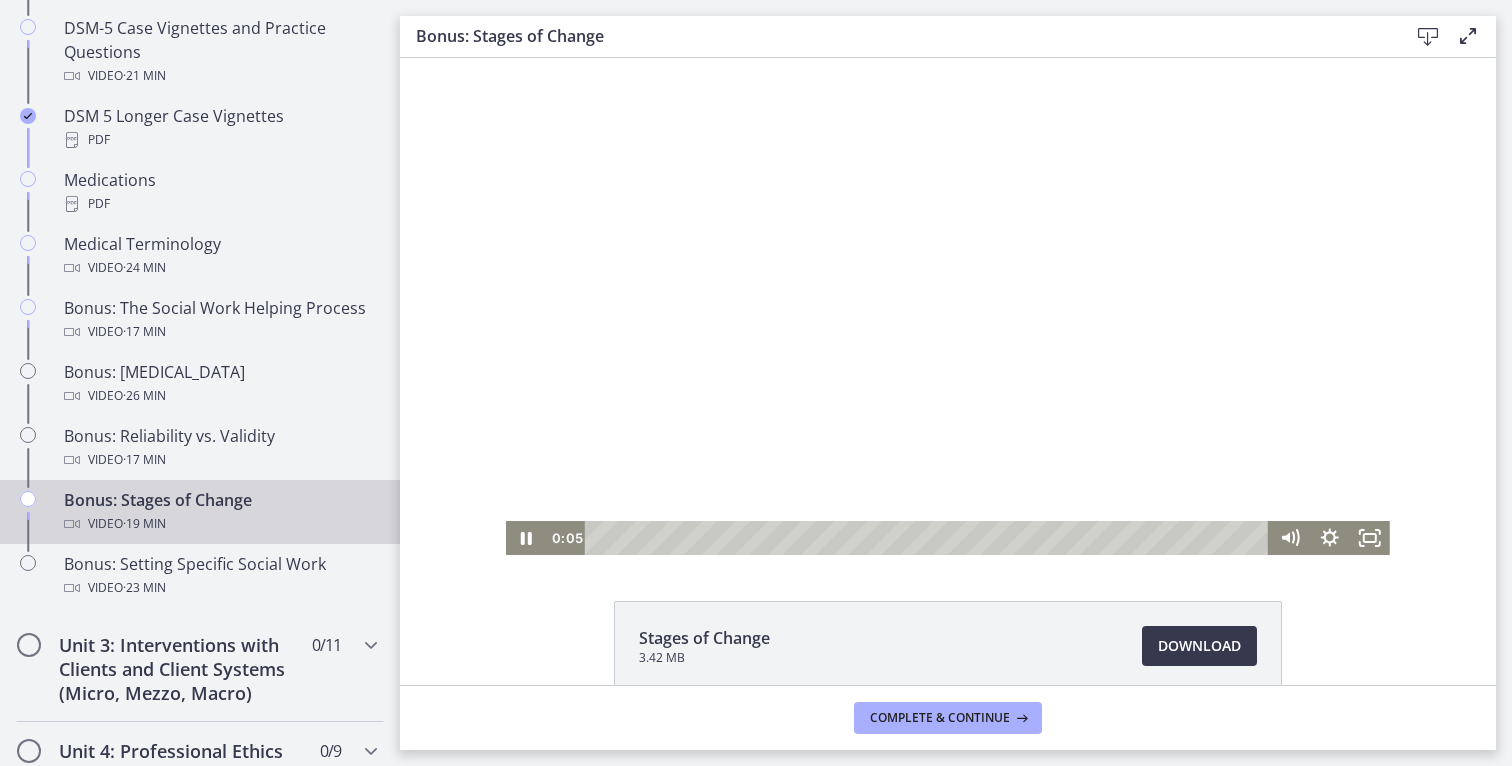 click at bounding box center (948, 306) 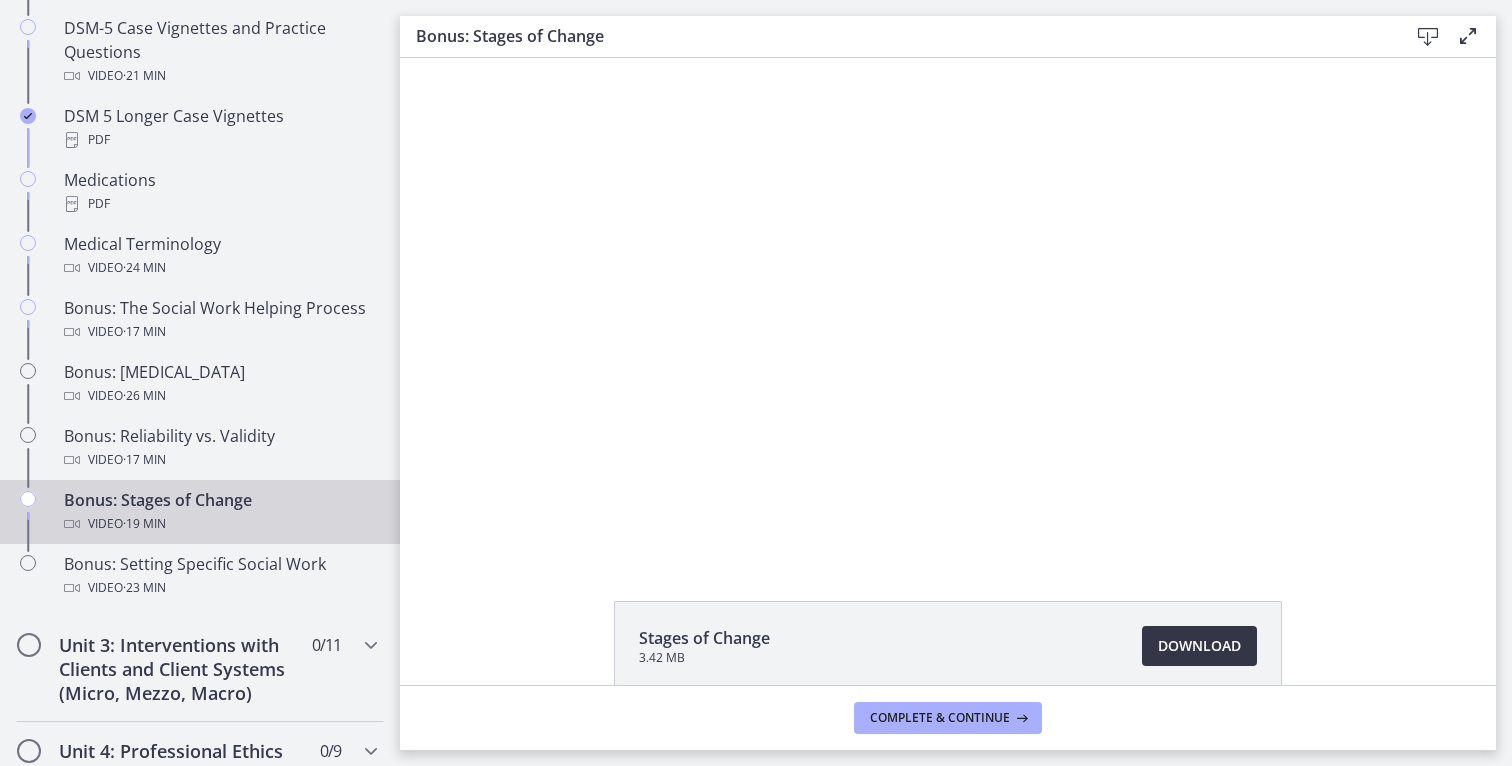 click on "Download
Opens in a new window" at bounding box center (1199, 646) 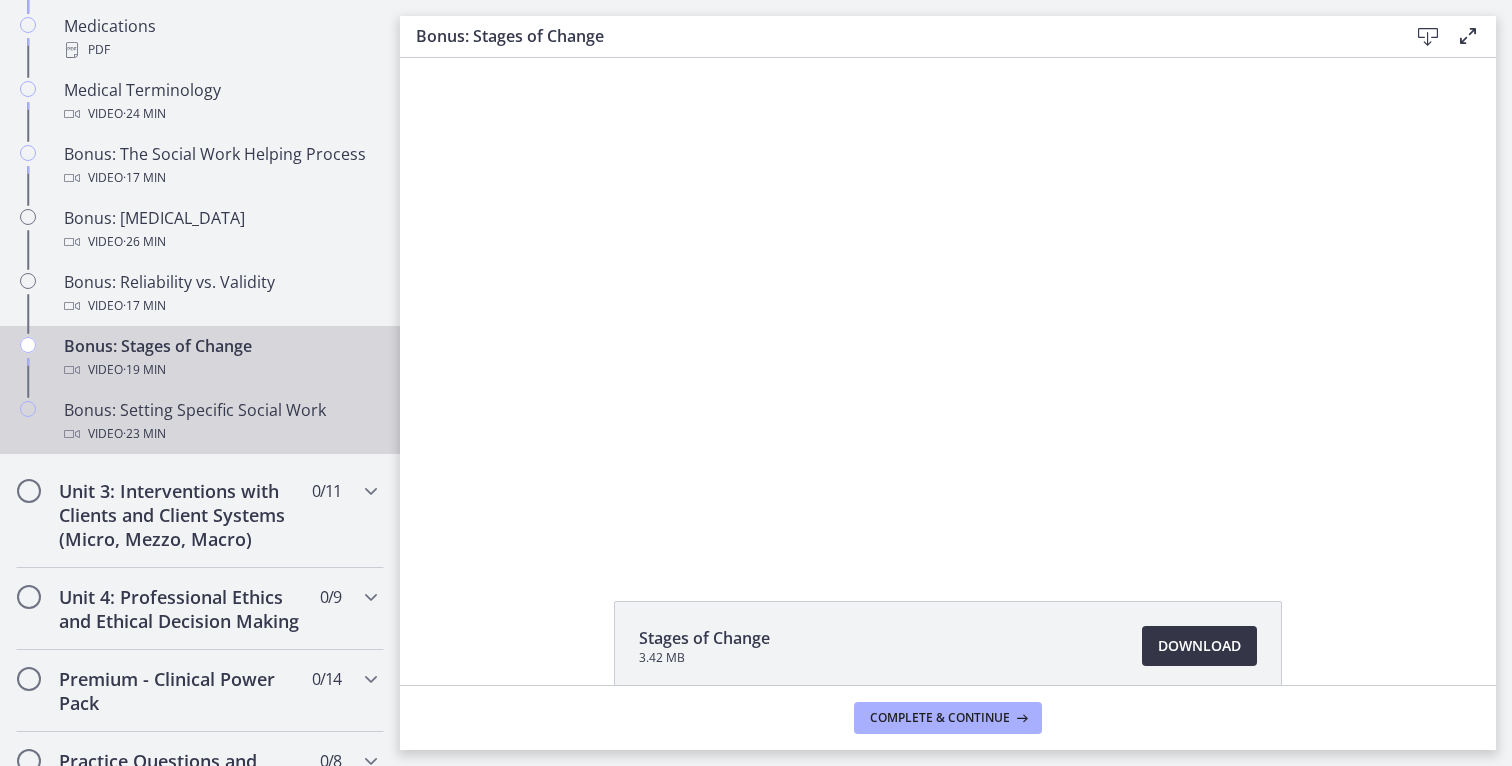 scroll, scrollTop: 1607, scrollLeft: 0, axis: vertical 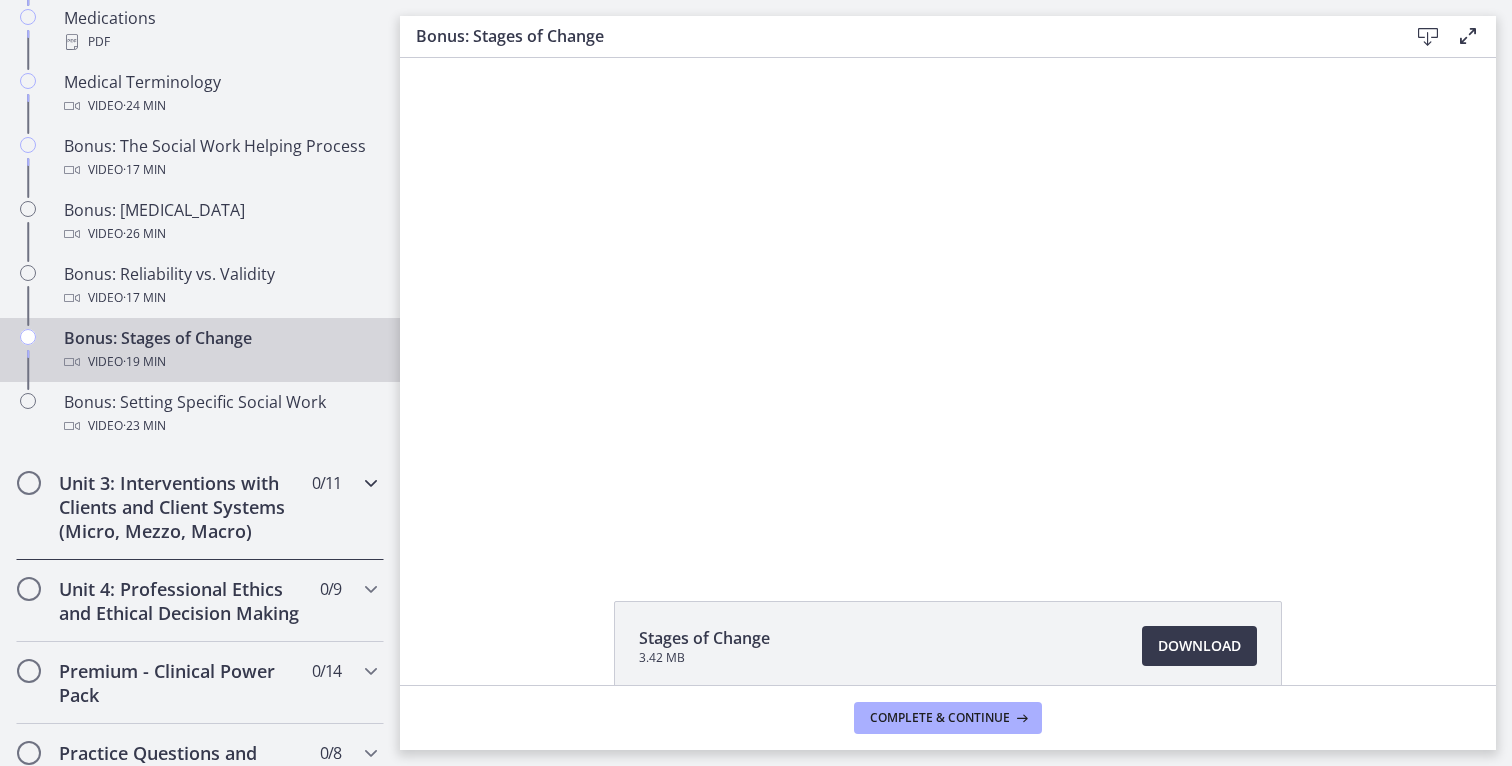 click on "Unit 3: Interventions with Clients and Client Systems (Micro, Mezzo, Macro)" at bounding box center (181, 507) 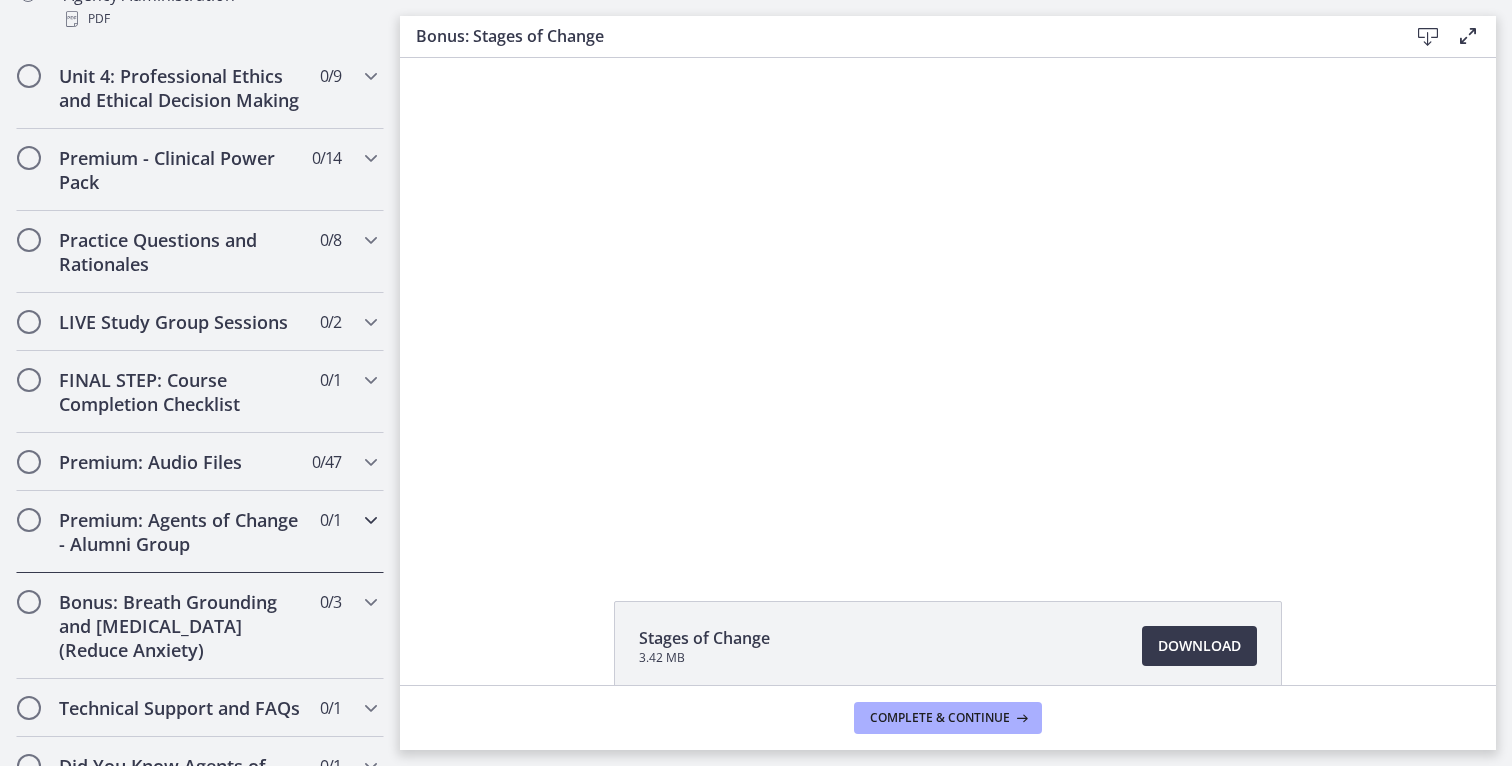 scroll, scrollTop: 1613, scrollLeft: 0, axis: vertical 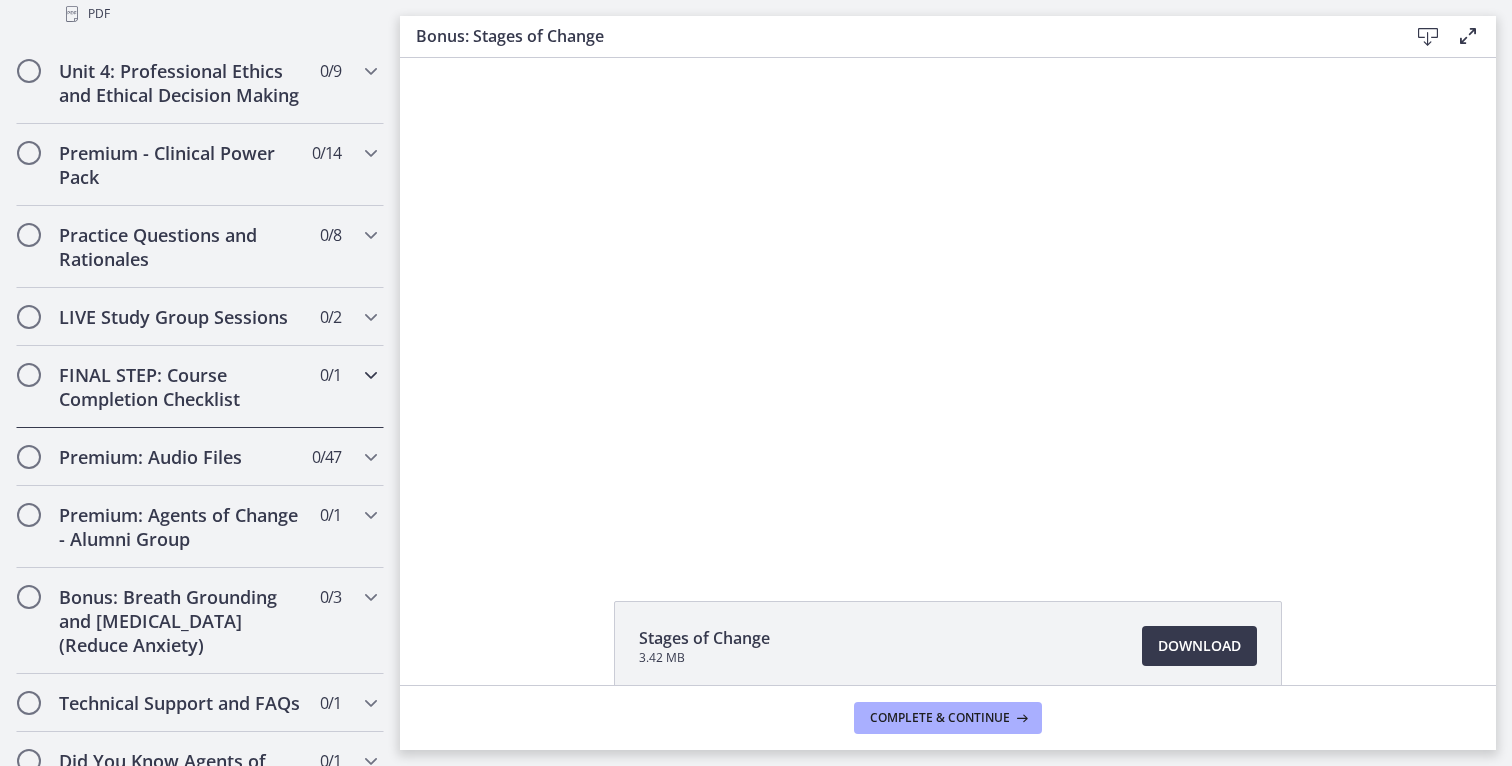 click at bounding box center (371, 375) 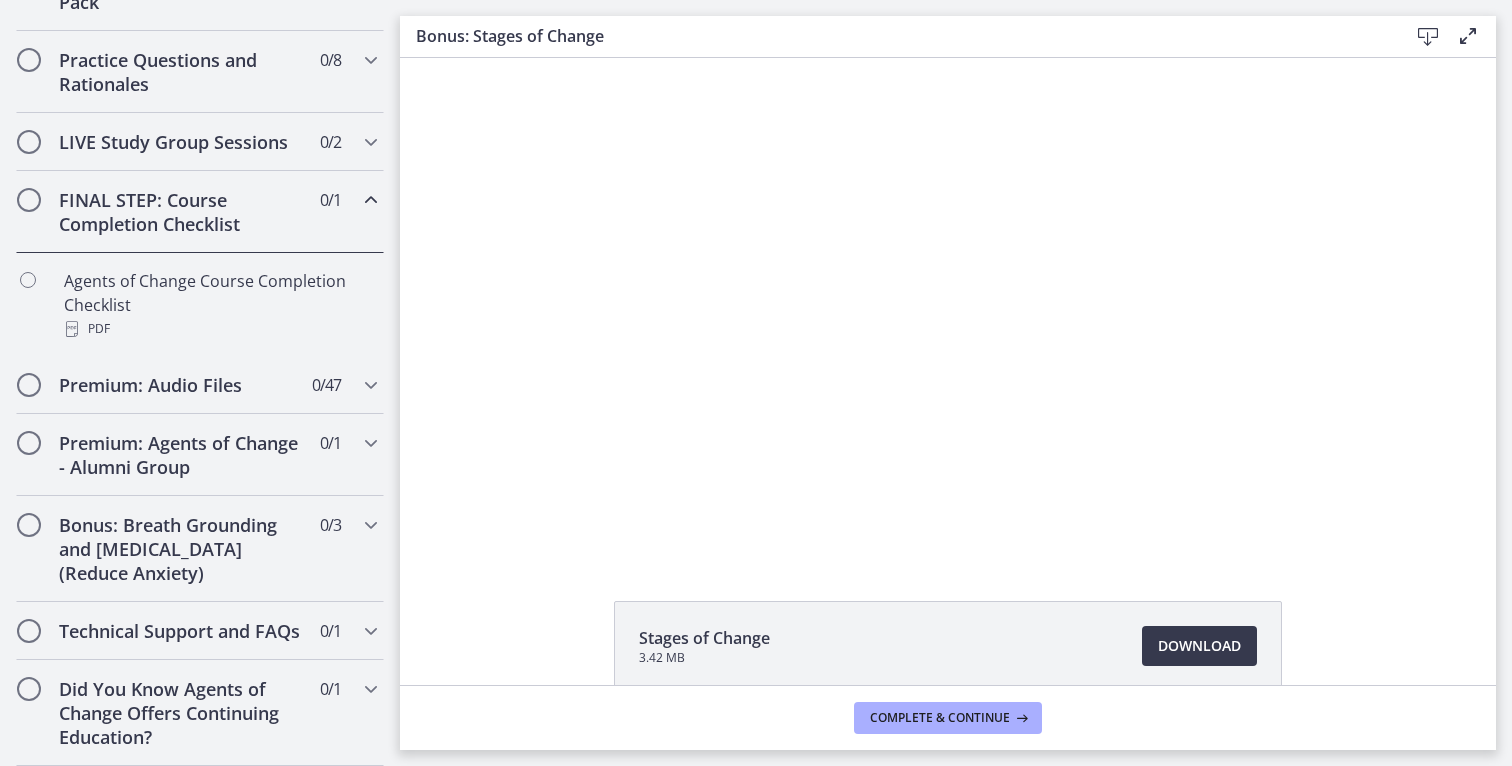 scroll, scrollTop: 929, scrollLeft: 0, axis: vertical 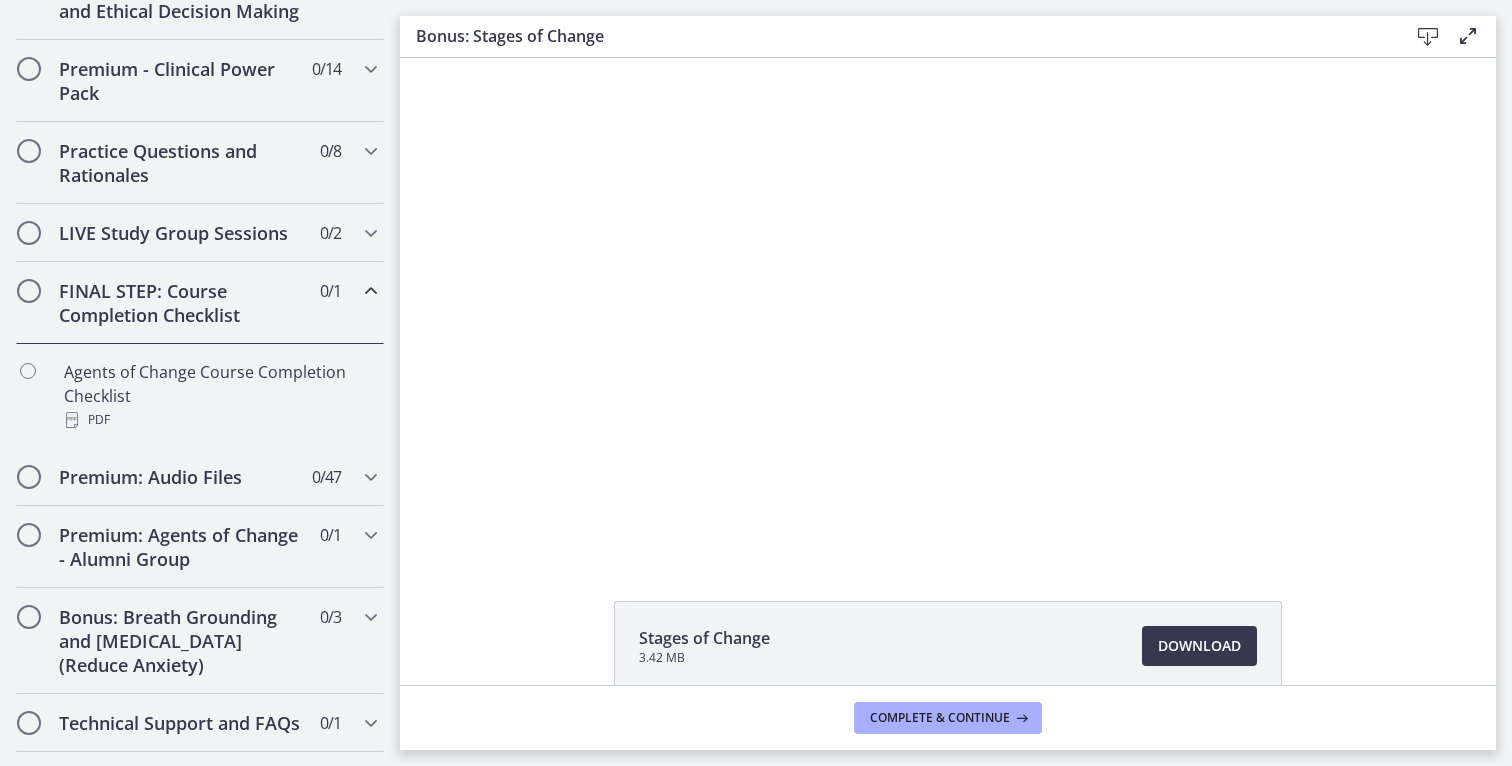 click at bounding box center [371, 291] 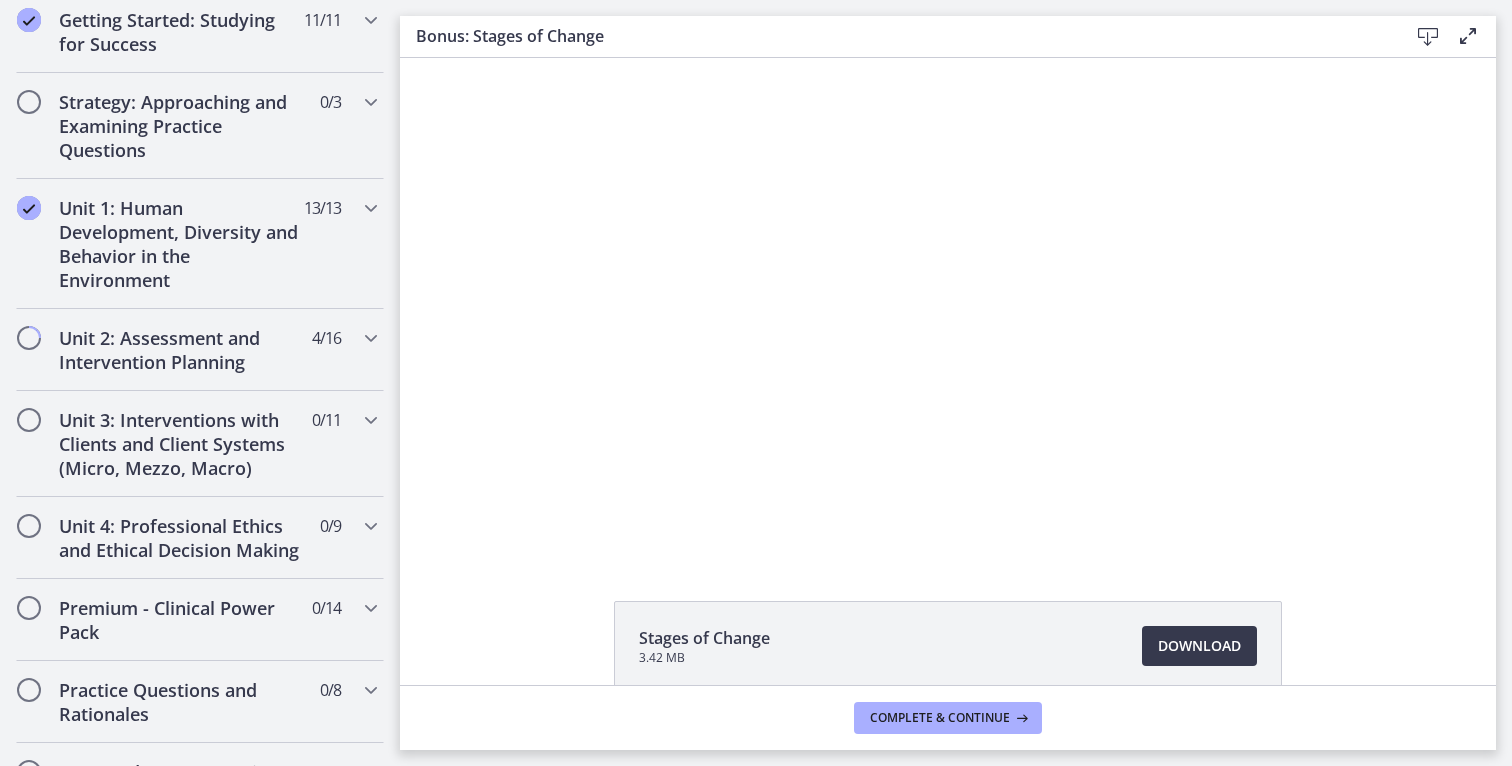 scroll, scrollTop: 374, scrollLeft: 0, axis: vertical 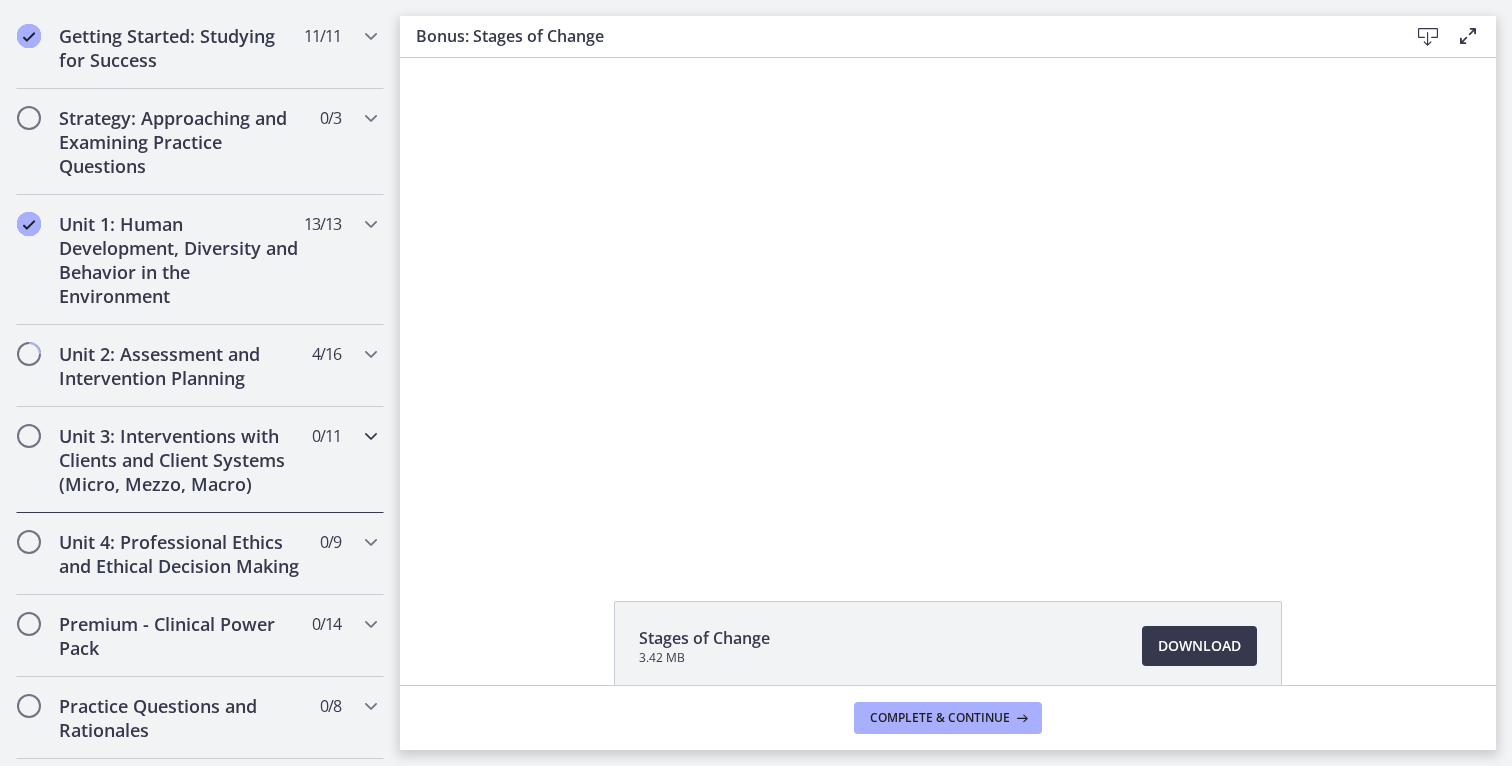 click on "0  /  11
Completed" at bounding box center [326, 436] 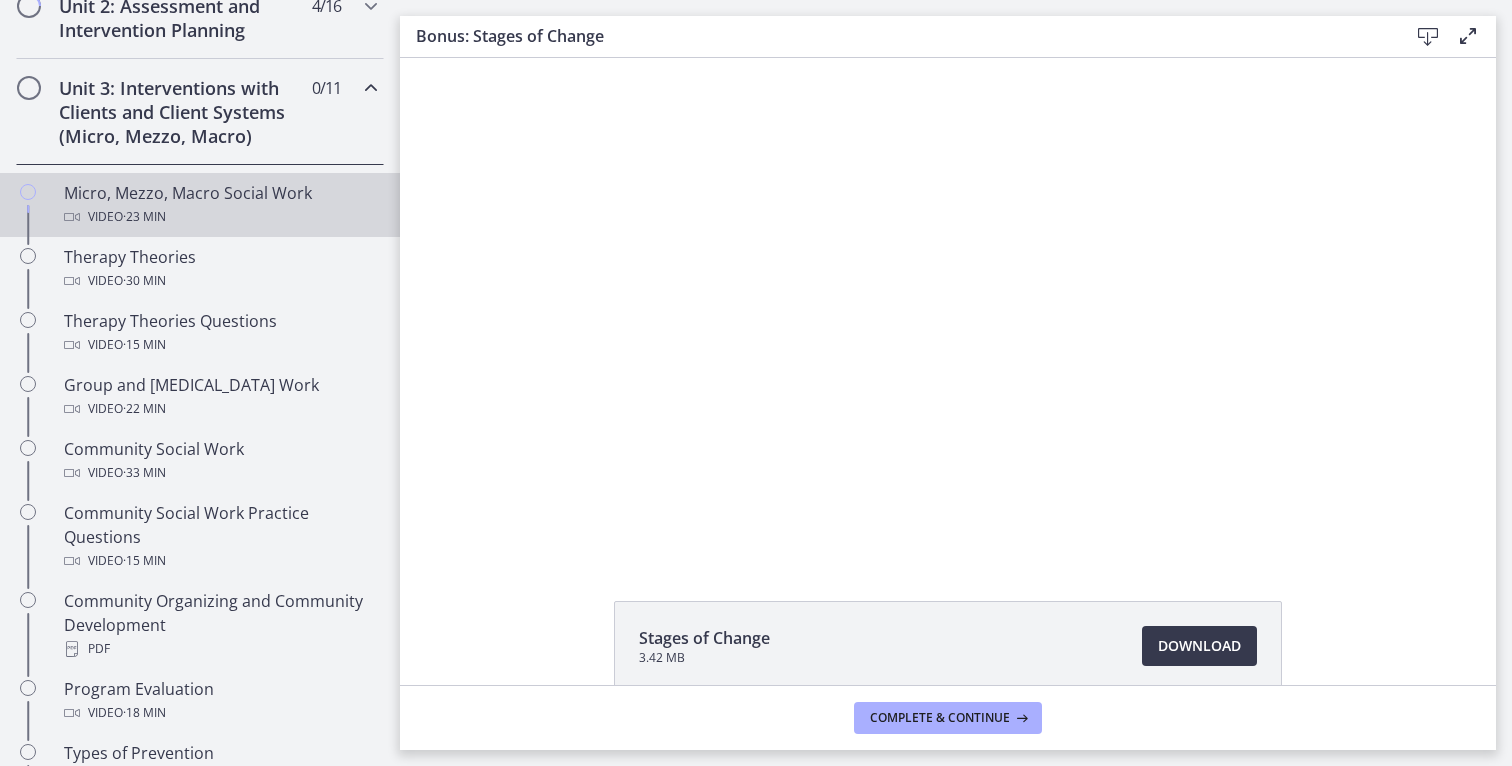scroll, scrollTop: 723, scrollLeft: 0, axis: vertical 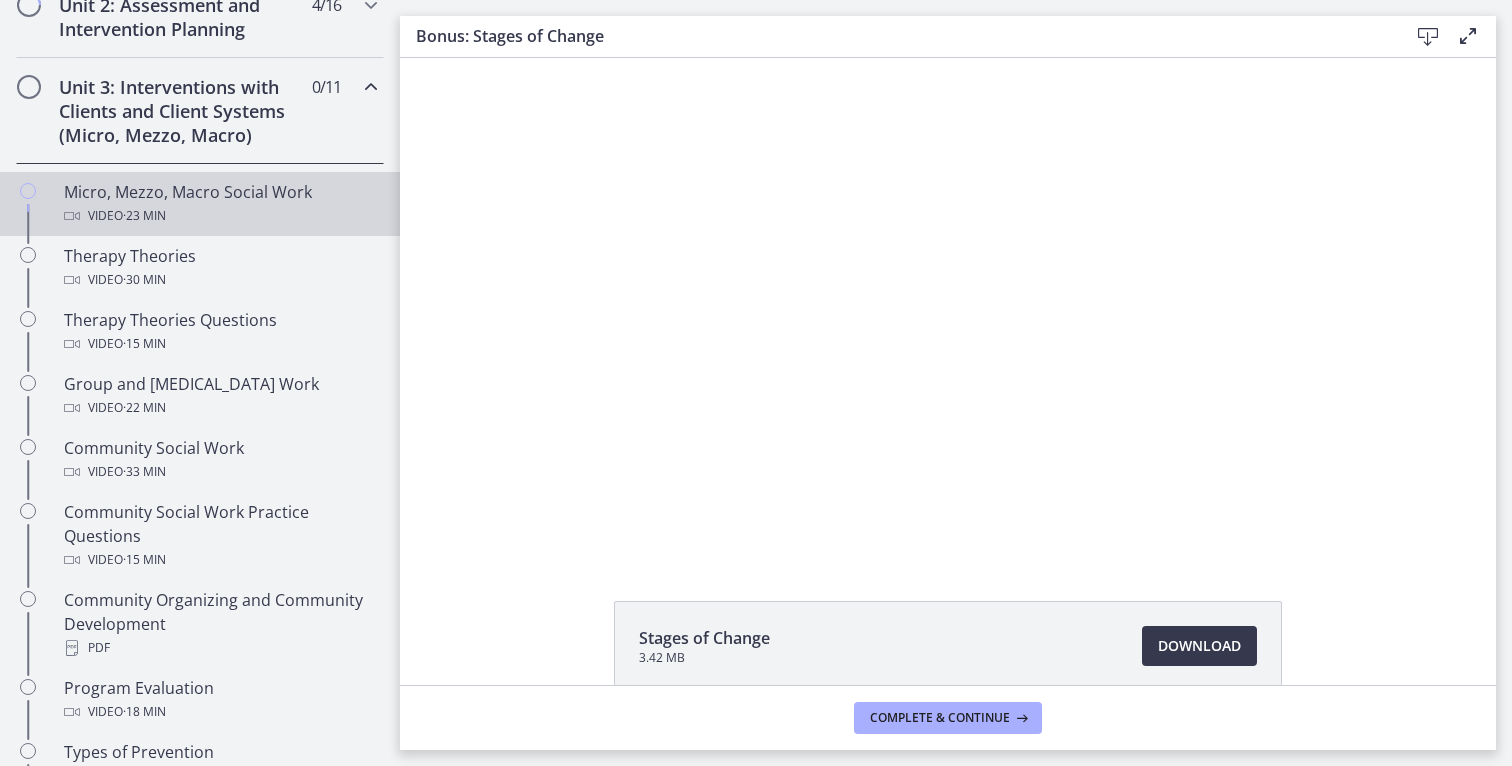 click on "Micro, Mezzo, Macro Social Work
Video
·  23 min" at bounding box center [220, 204] 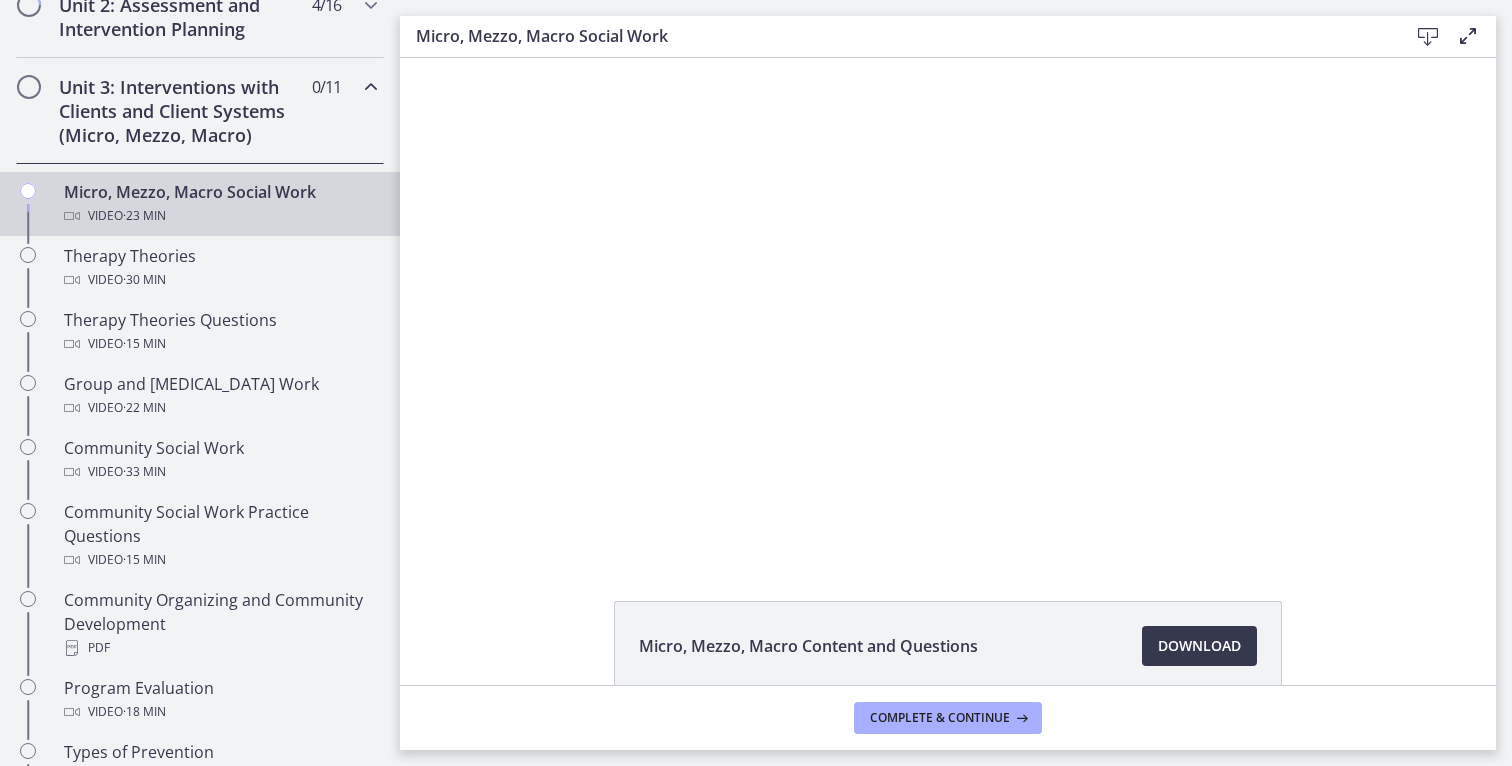 scroll, scrollTop: 0, scrollLeft: 0, axis: both 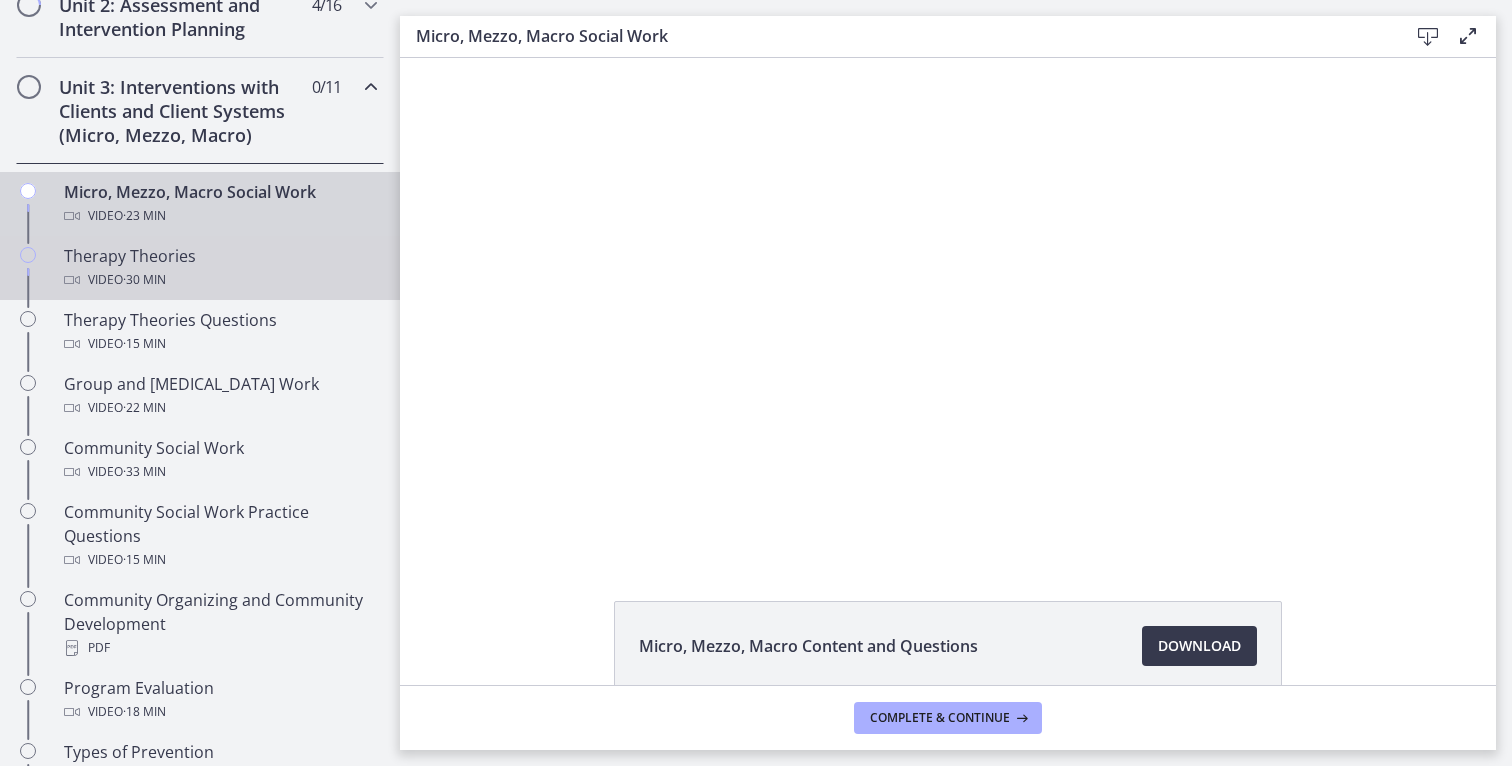 click on "Therapy Theories
Video
·  30 min" at bounding box center [220, 268] 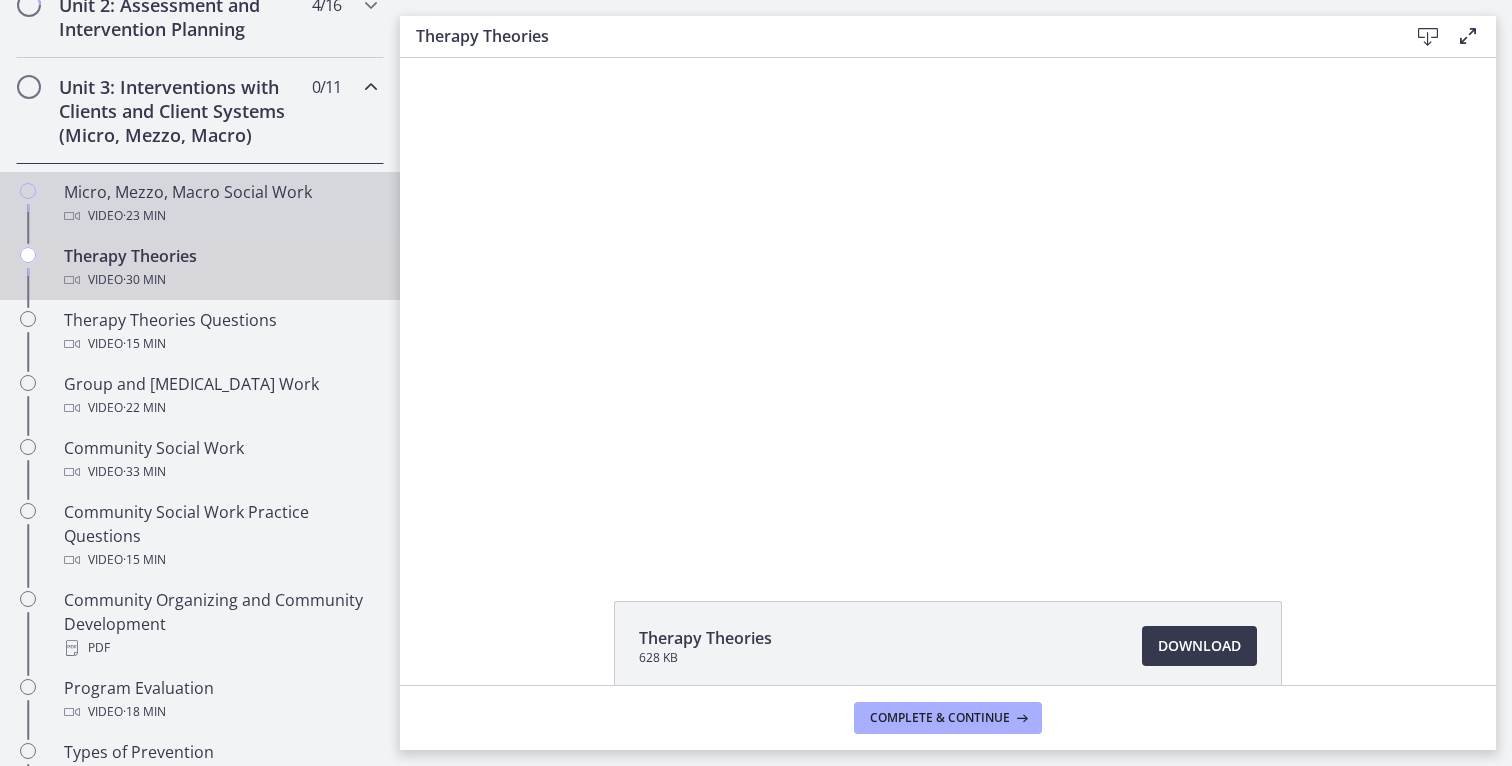 click on "Video
·  23 min" at bounding box center [220, 216] 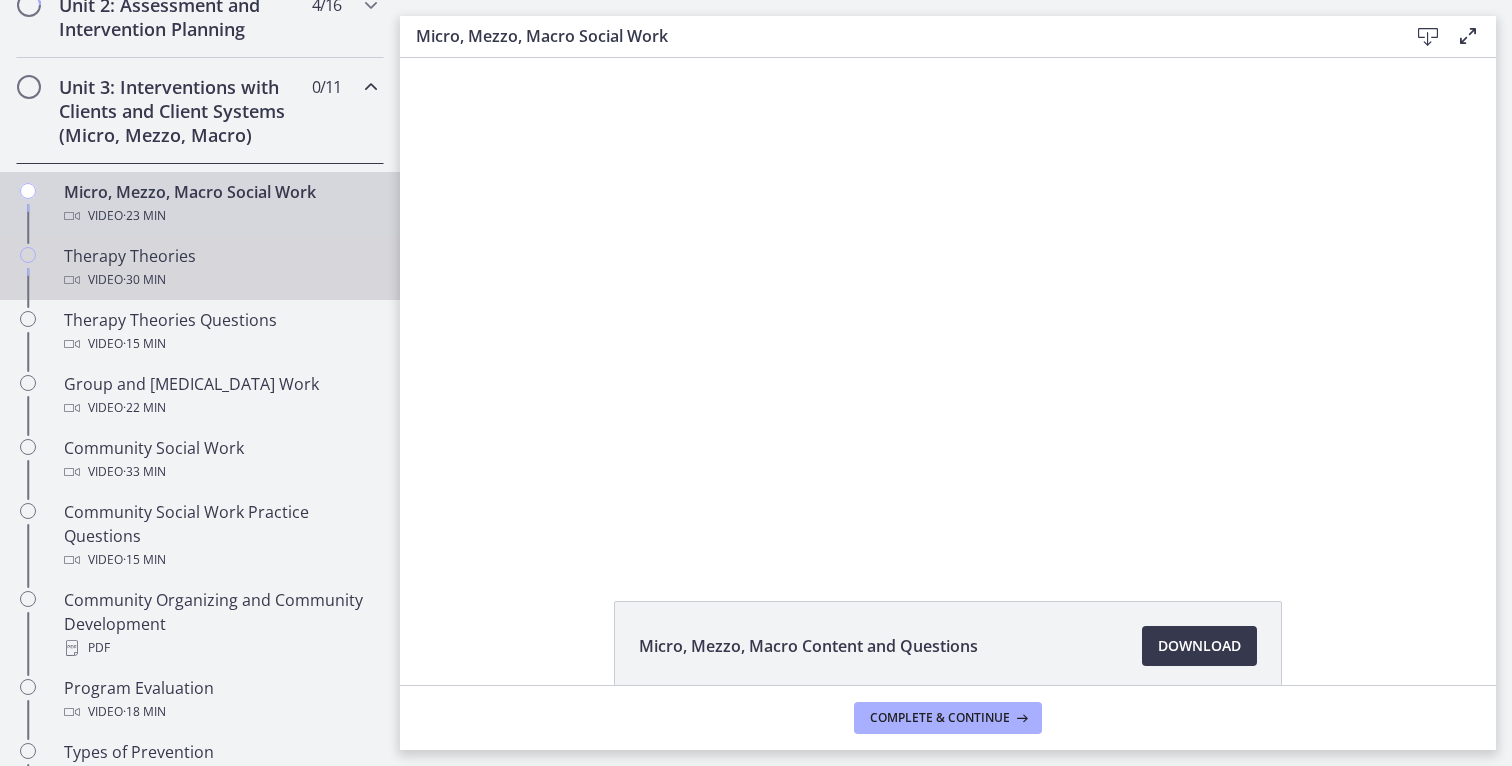scroll, scrollTop: 0, scrollLeft: 0, axis: both 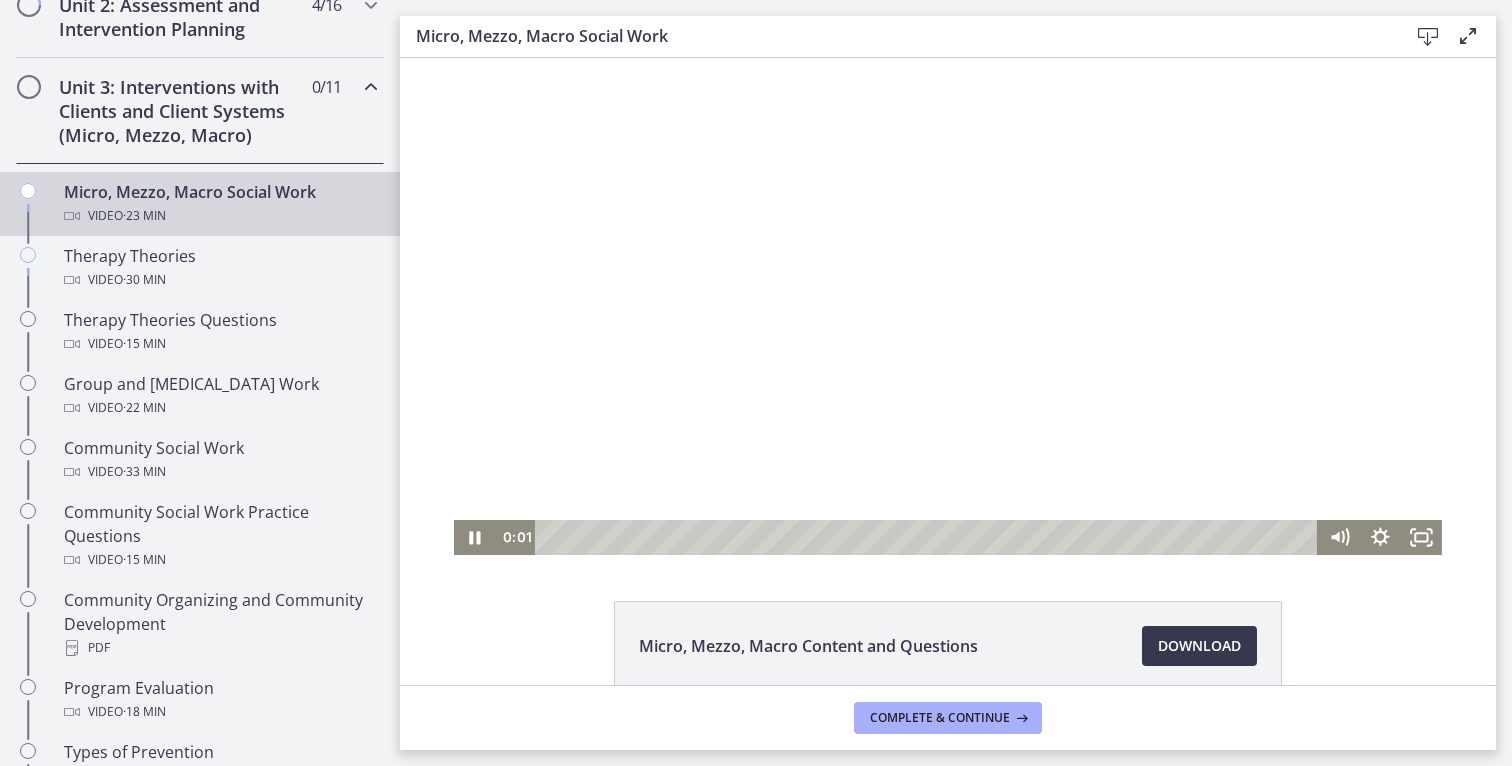 click at bounding box center (948, 306) 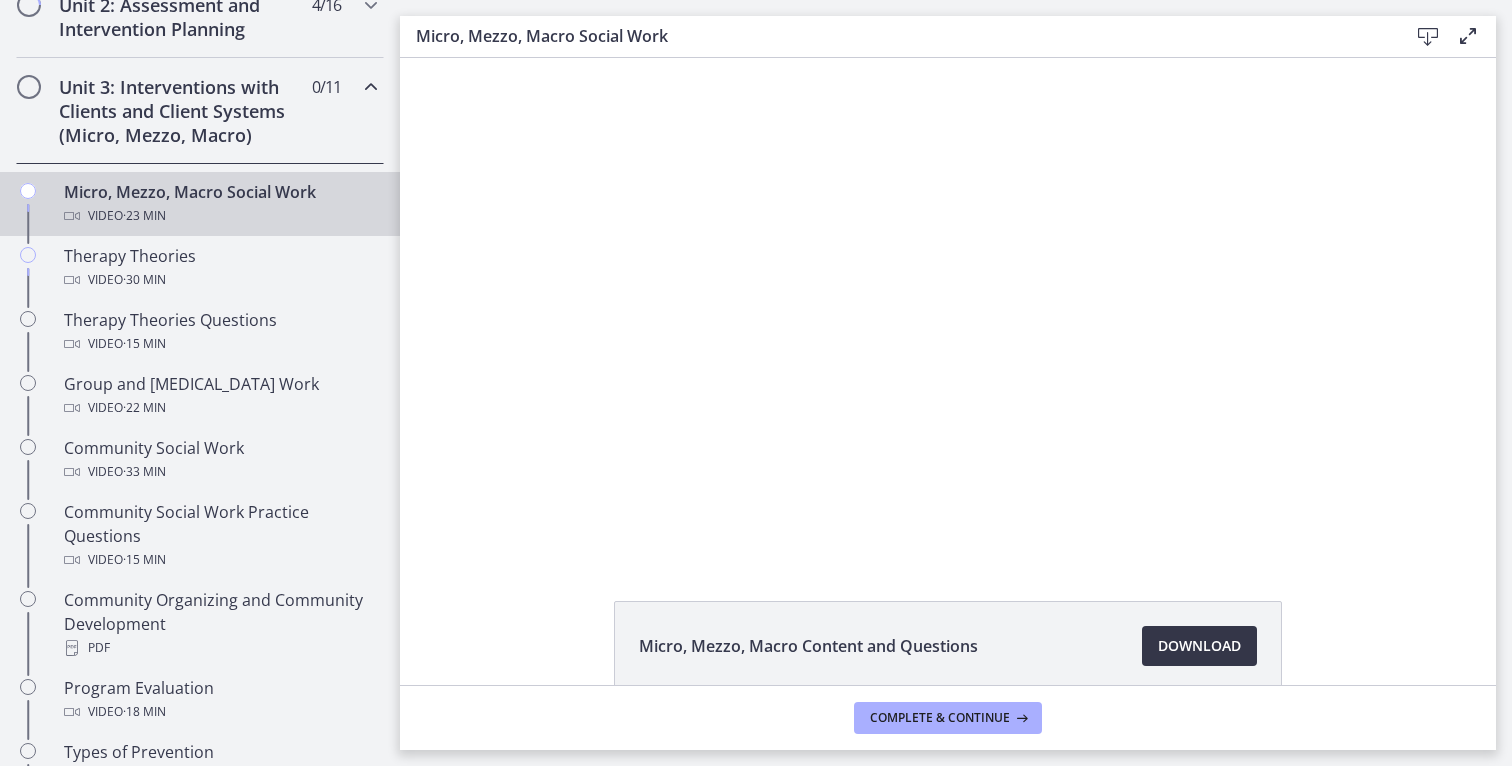 click on "Download
Opens in a new window" at bounding box center (1199, 646) 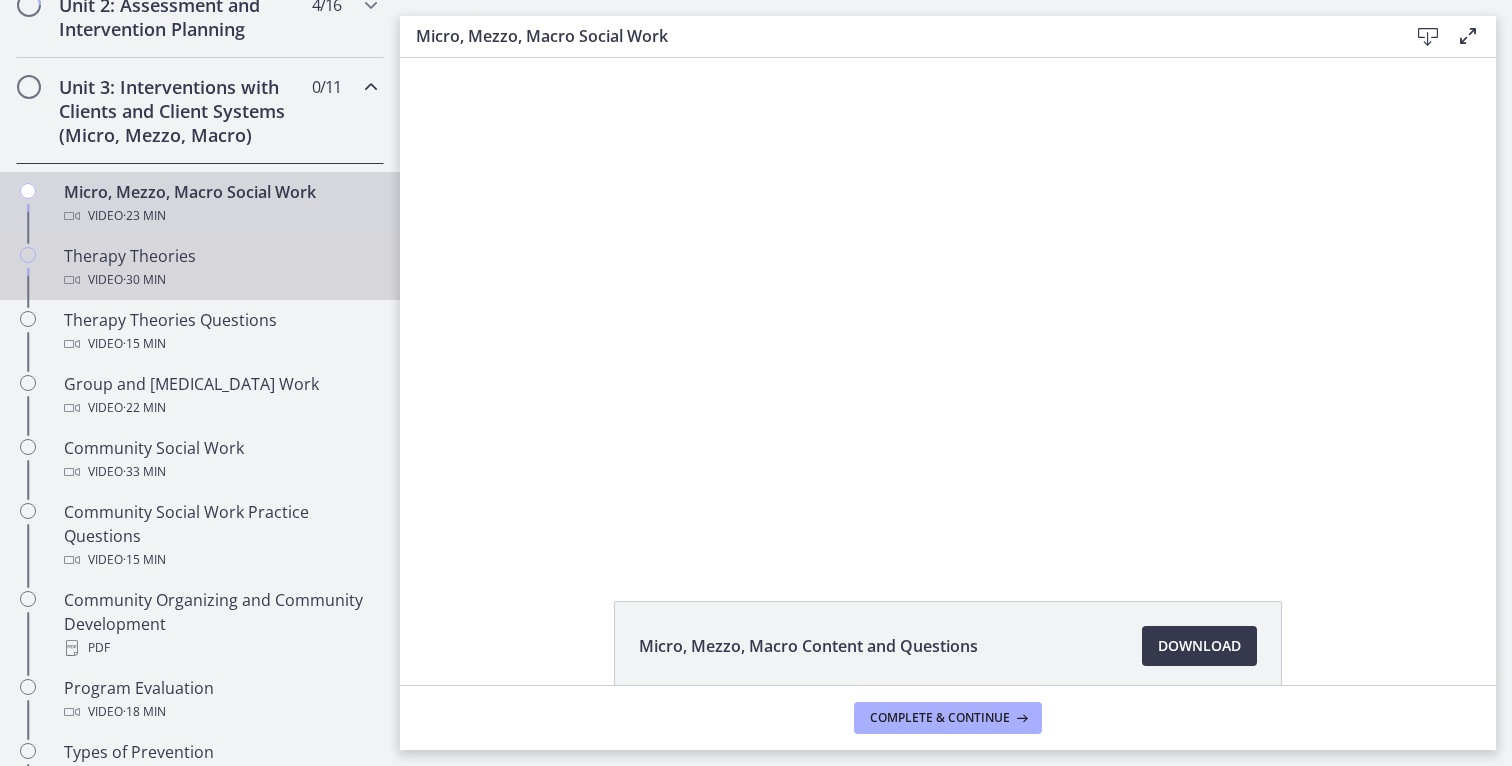 click on "Therapy Theories
Video
·  30 min" at bounding box center (220, 268) 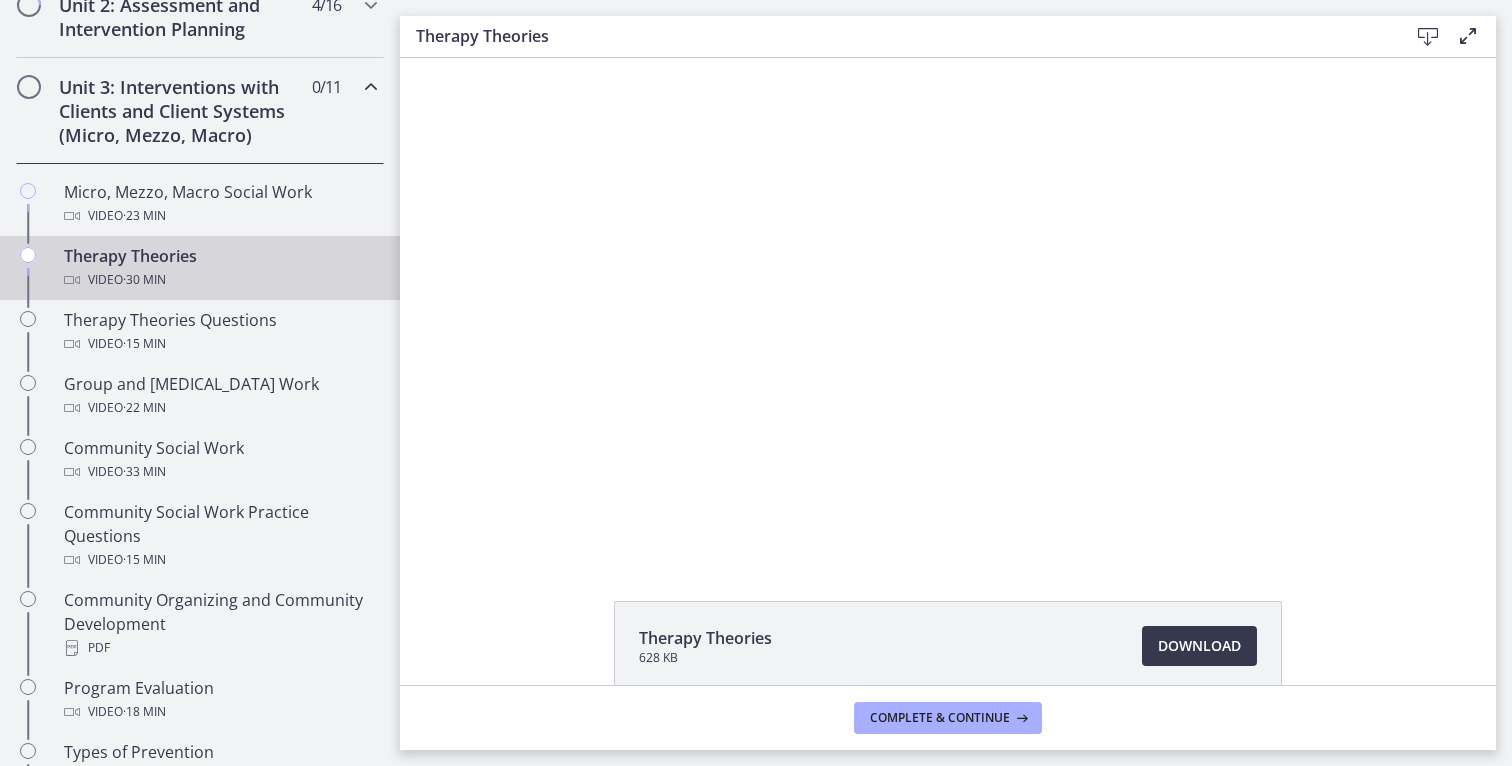 scroll, scrollTop: 0, scrollLeft: 0, axis: both 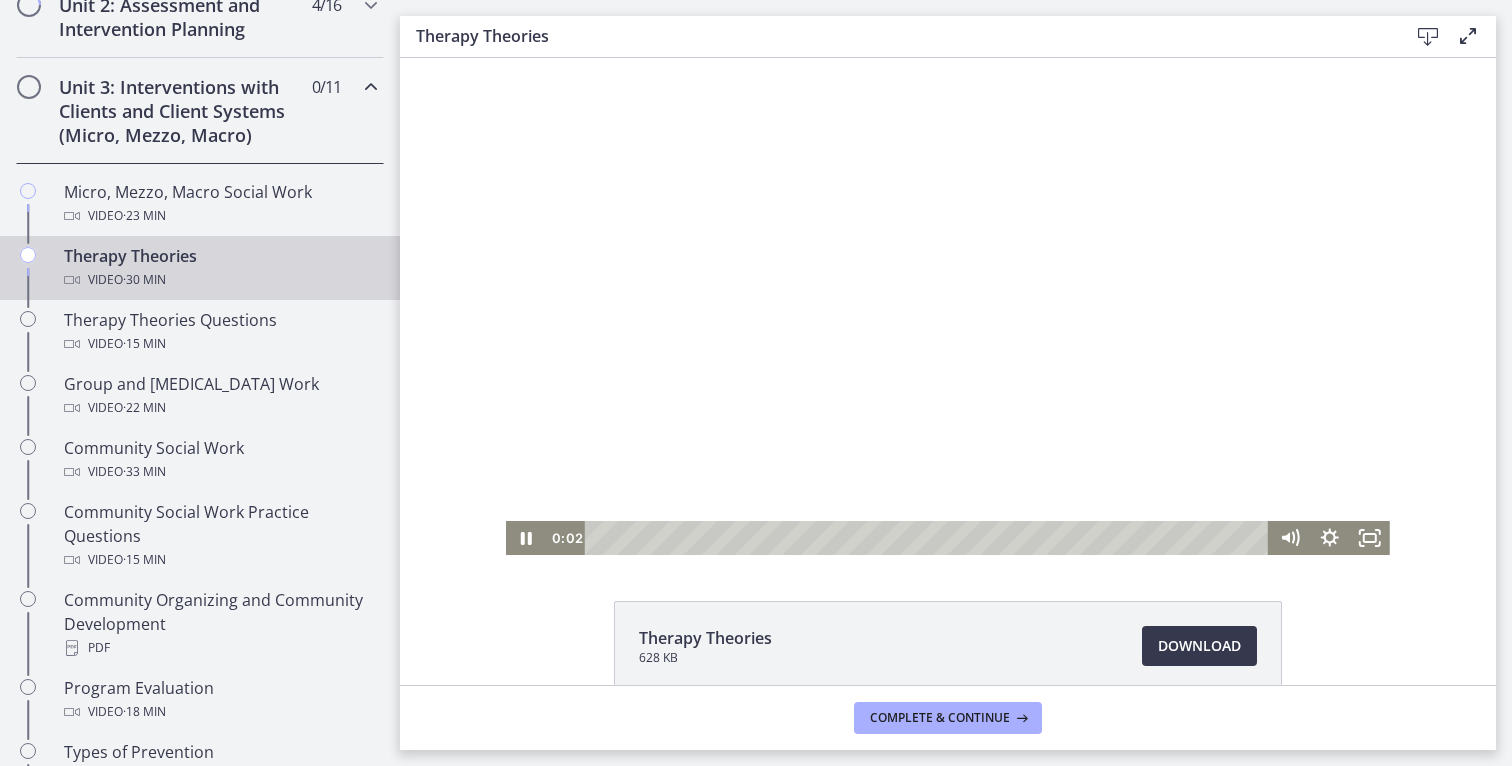 click at bounding box center (948, 306) 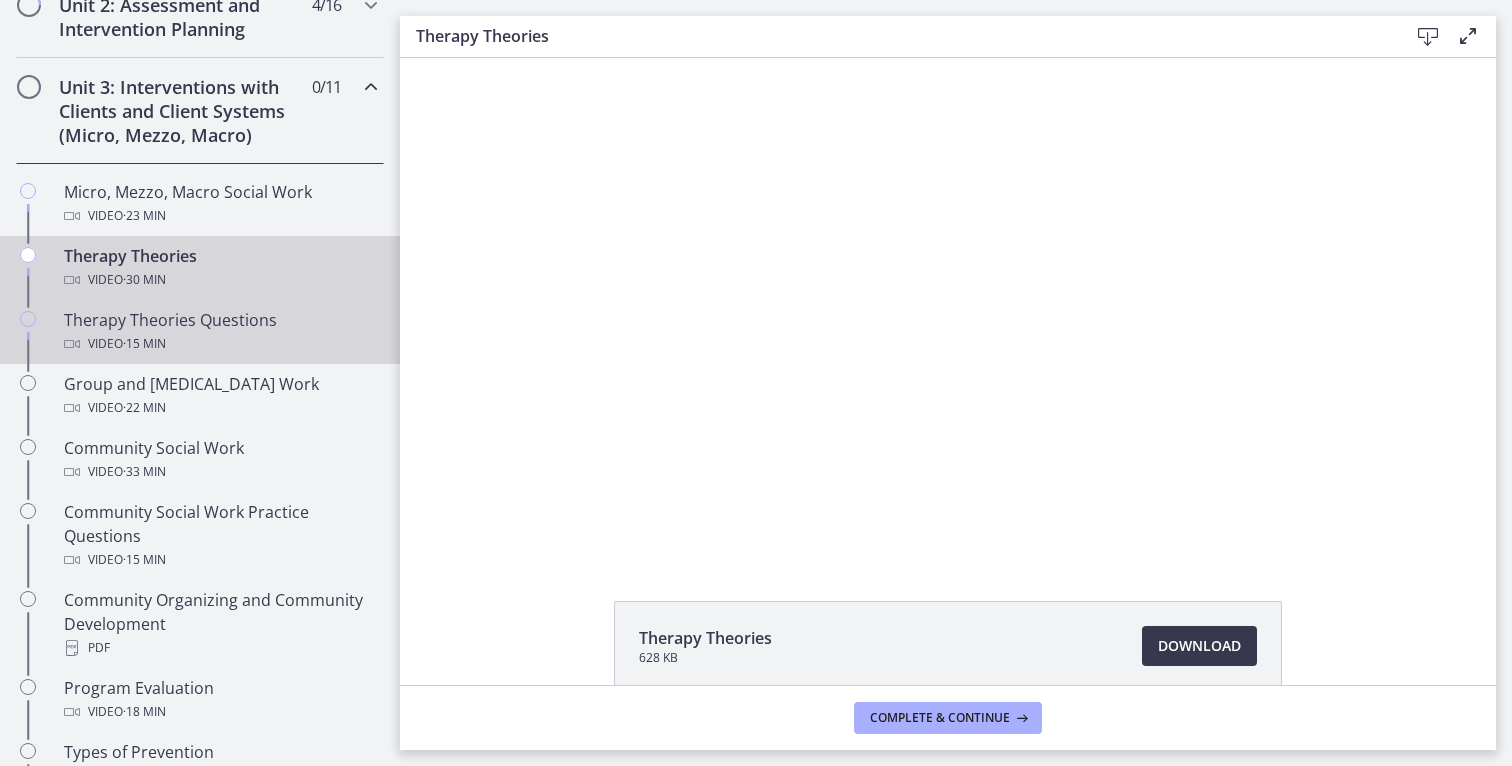 click on "Therapy Theories Questions
Video
·  15 min" at bounding box center (220, 332) 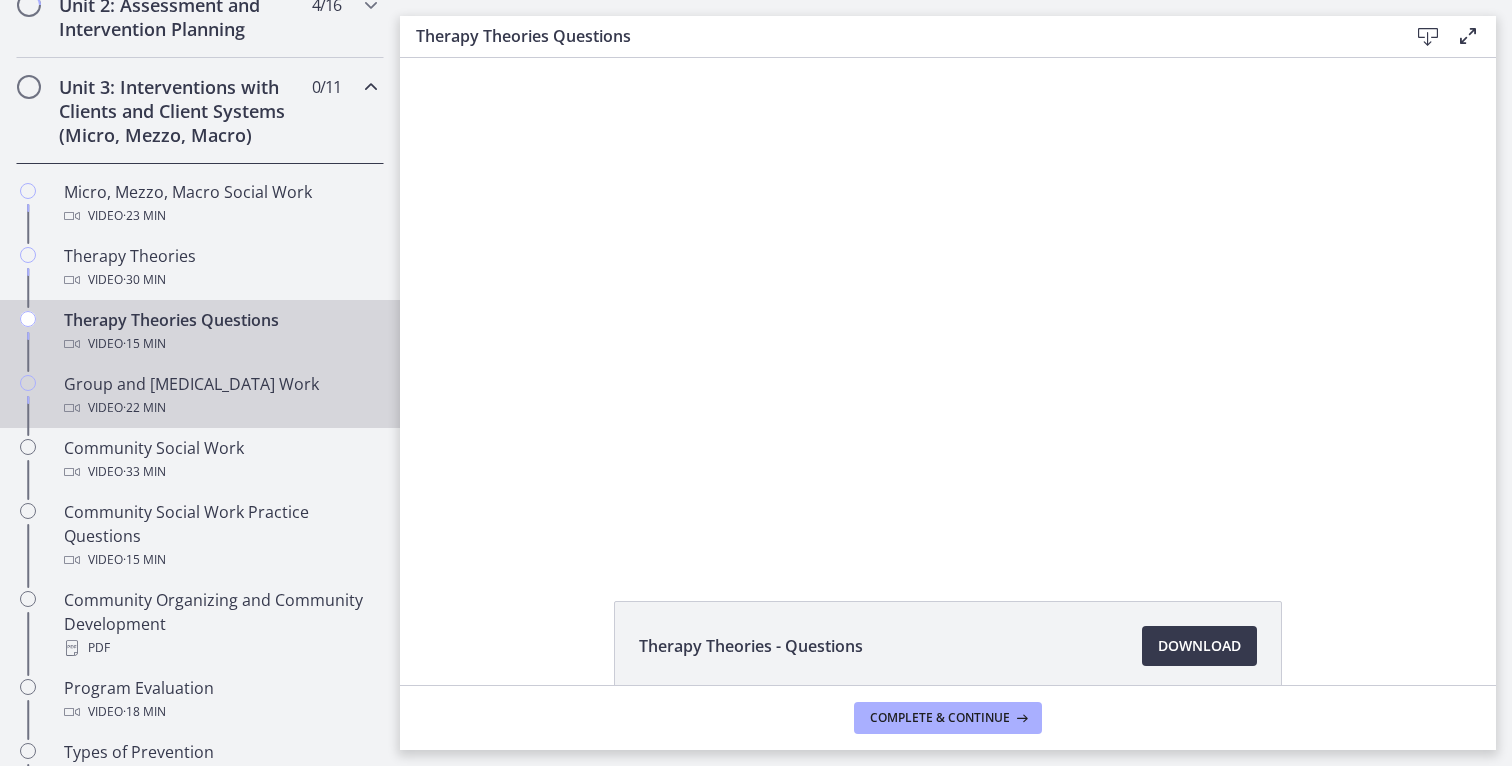 scroll, scrollTop: 0, scrollLeft: 0, axis: both 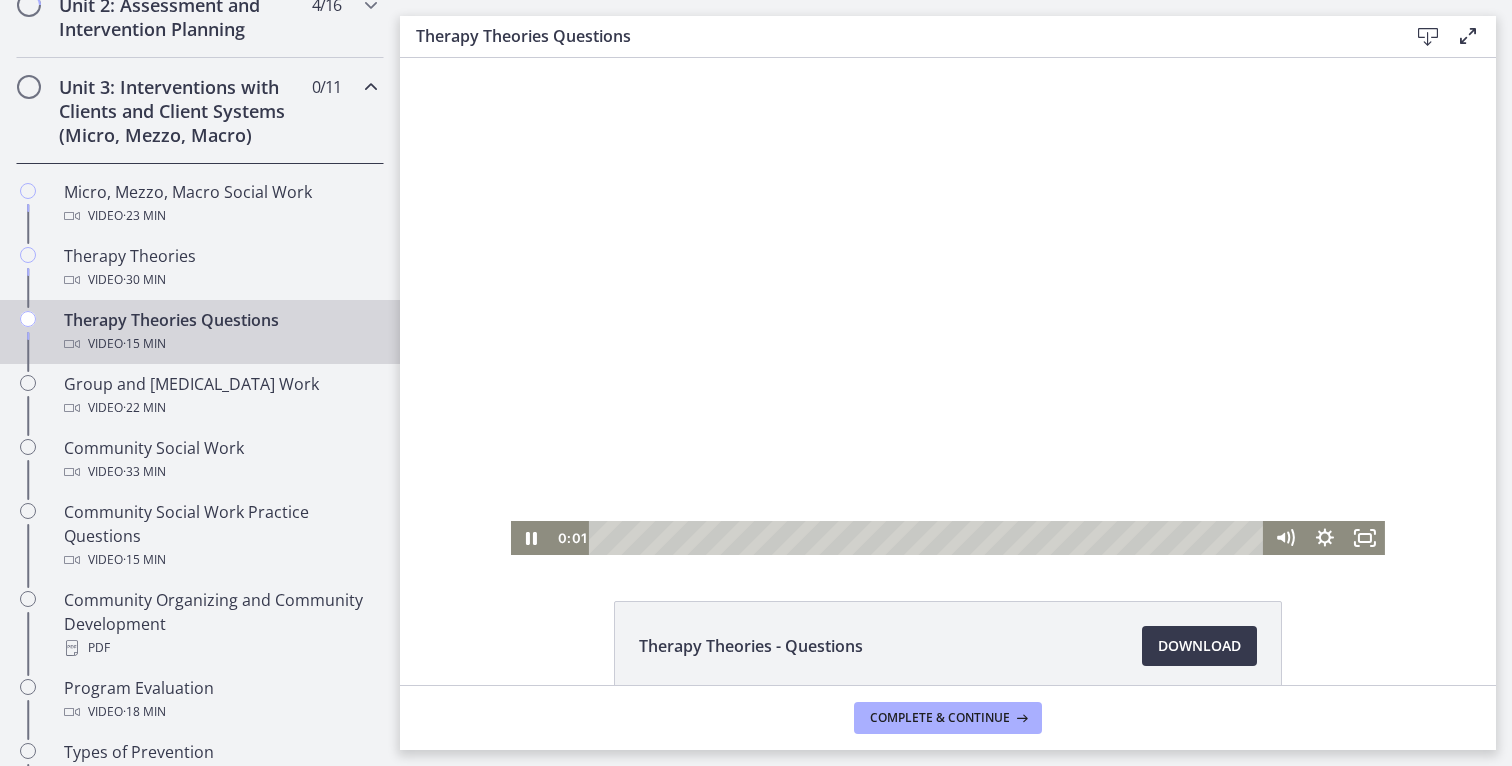 click at bounding box center (948, 306) 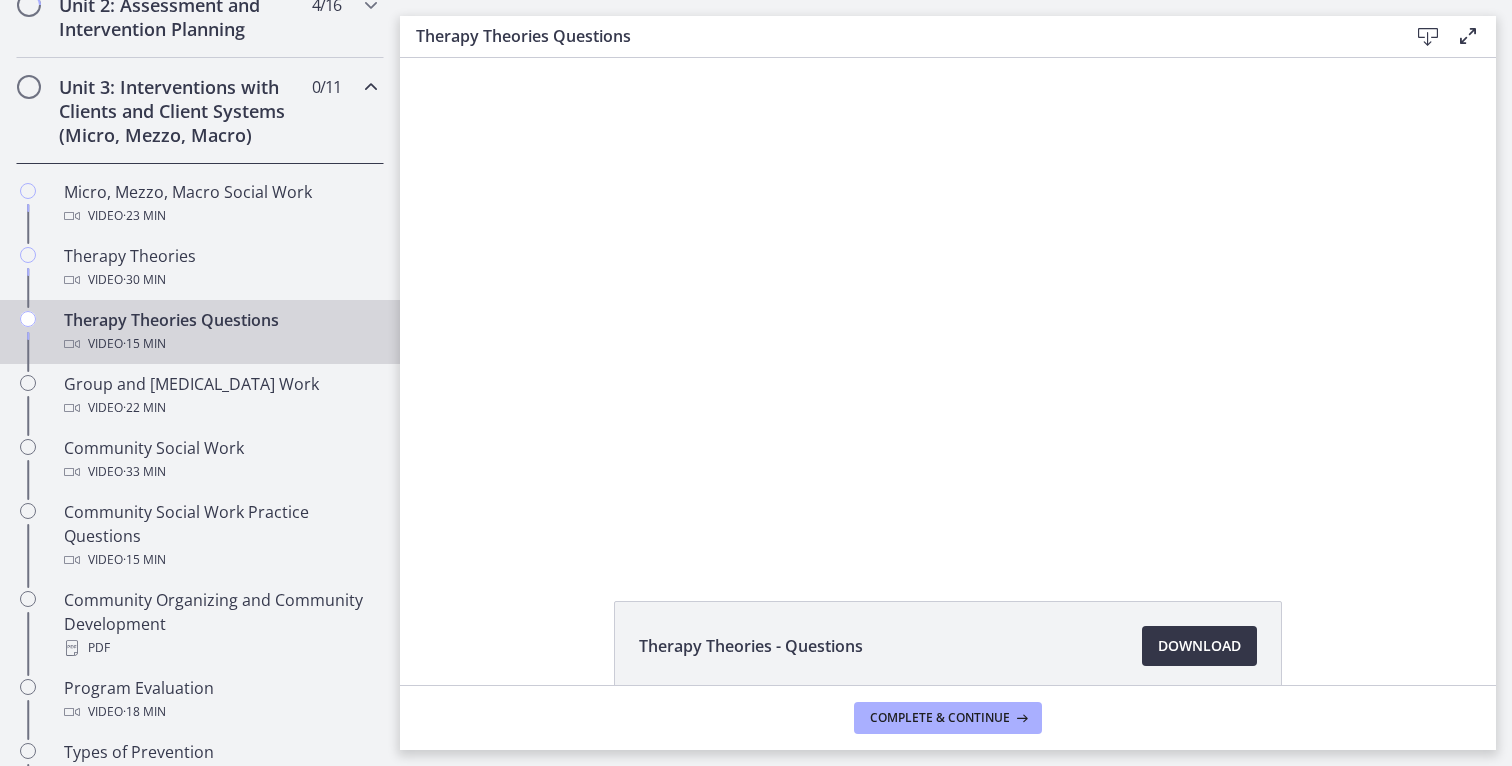 click on "Download
Opens in a new window" at bounding box center [1199, 646] 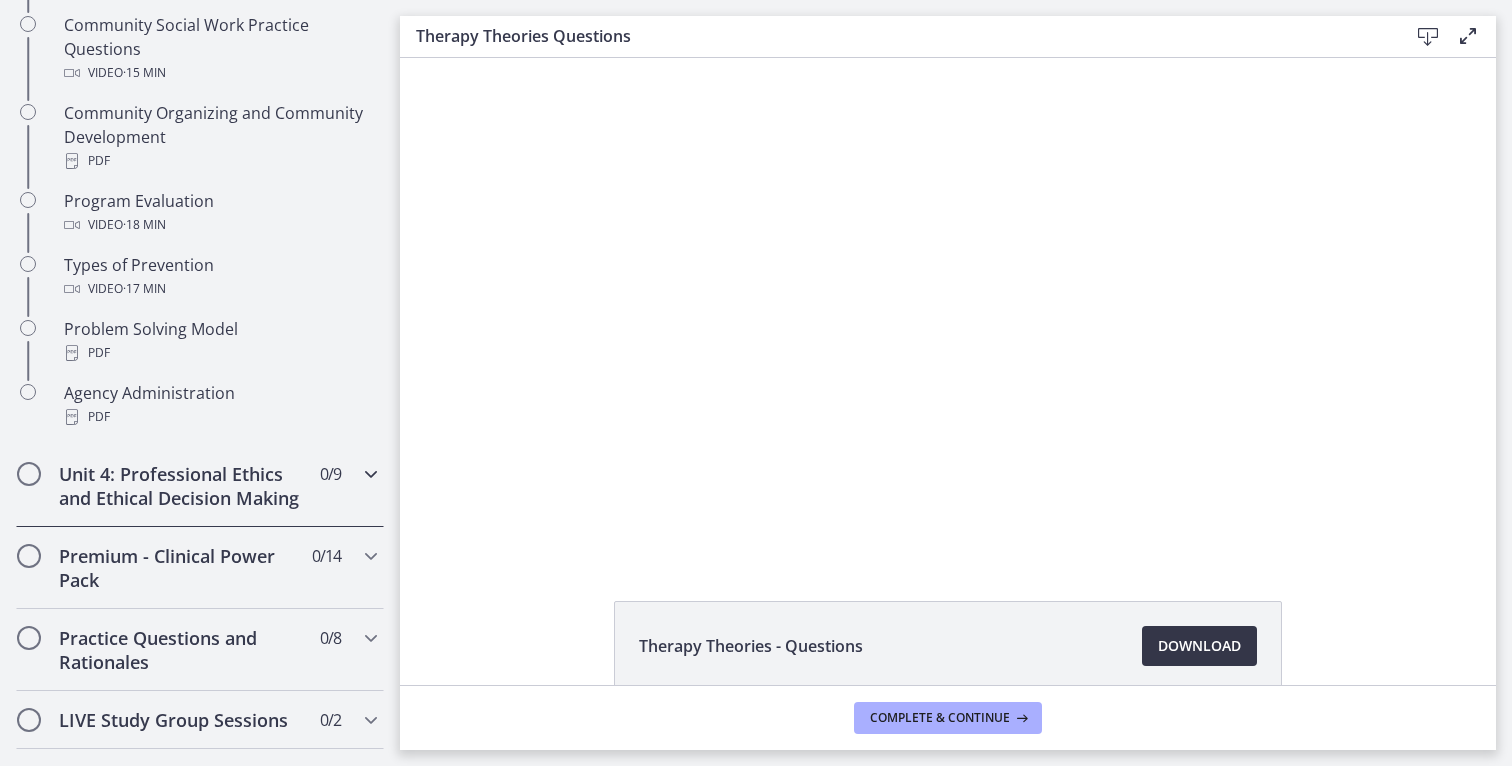 scroll, scrollTop: 1212, scrollLeft: 0, axis: vertical 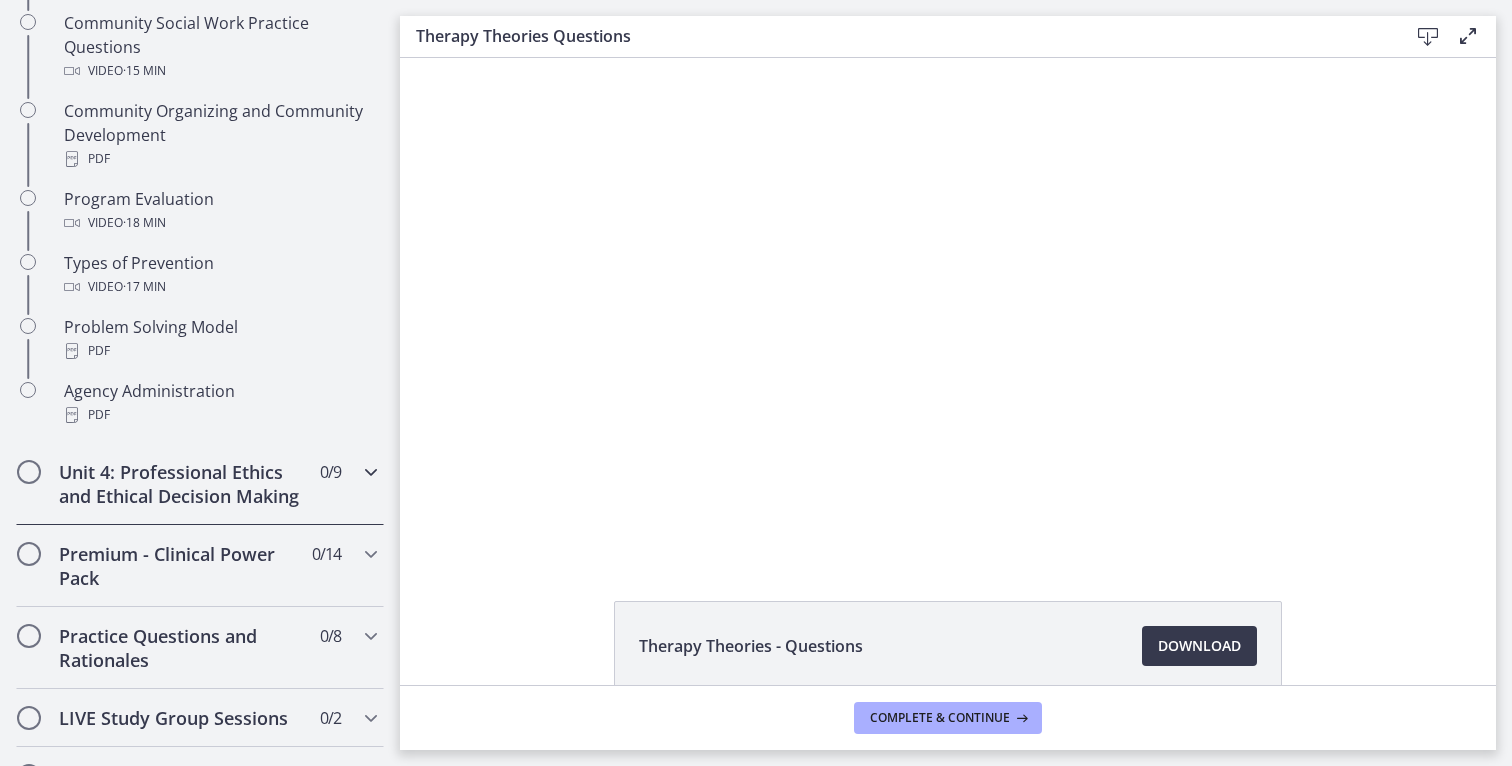 click on "Unit 4: Professional Ethics and Ethical Decision Making
0  /  9
Completed" at bounding box center [200, 484] 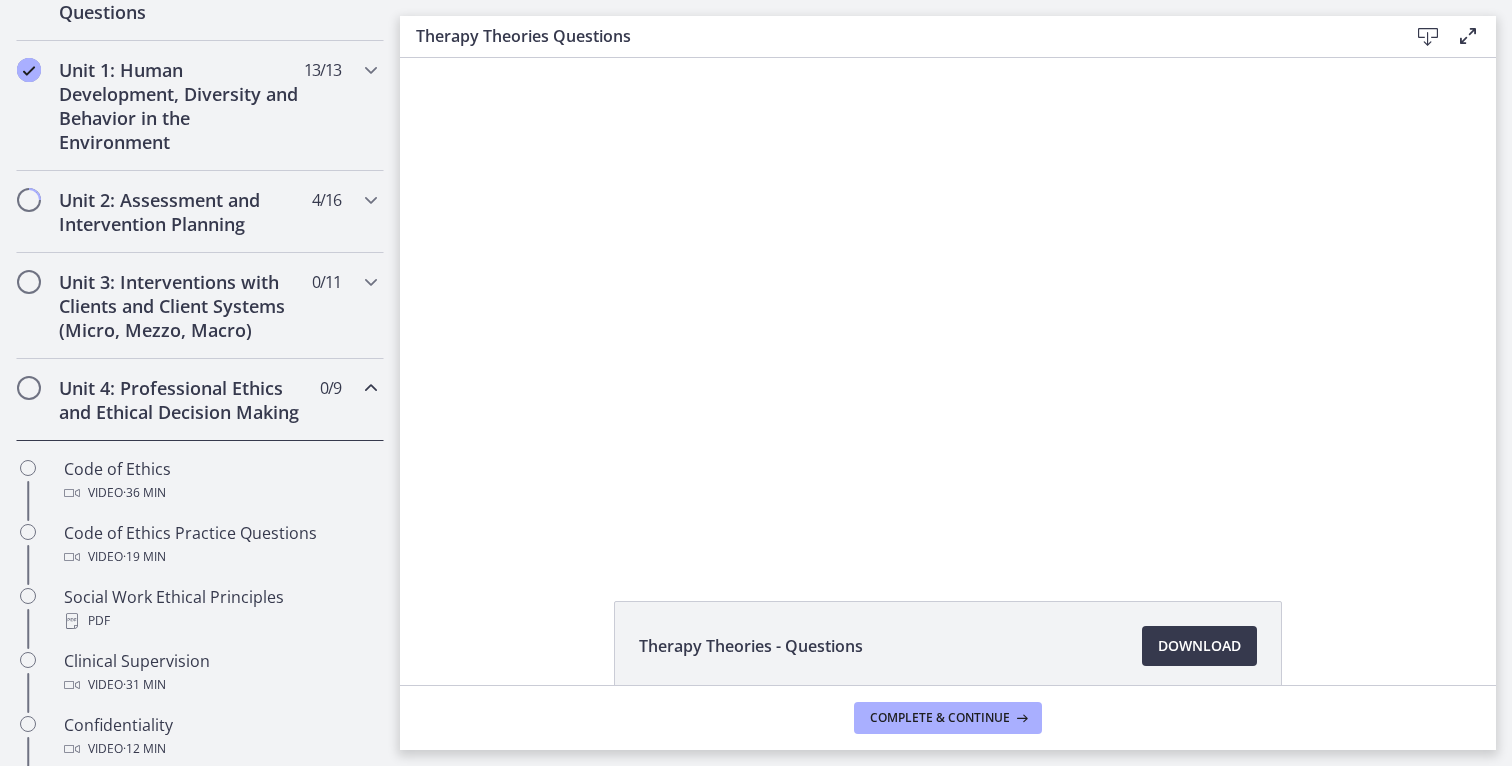 scroll, scrollTop: 529, scrollLeft: 0, axis: vertical 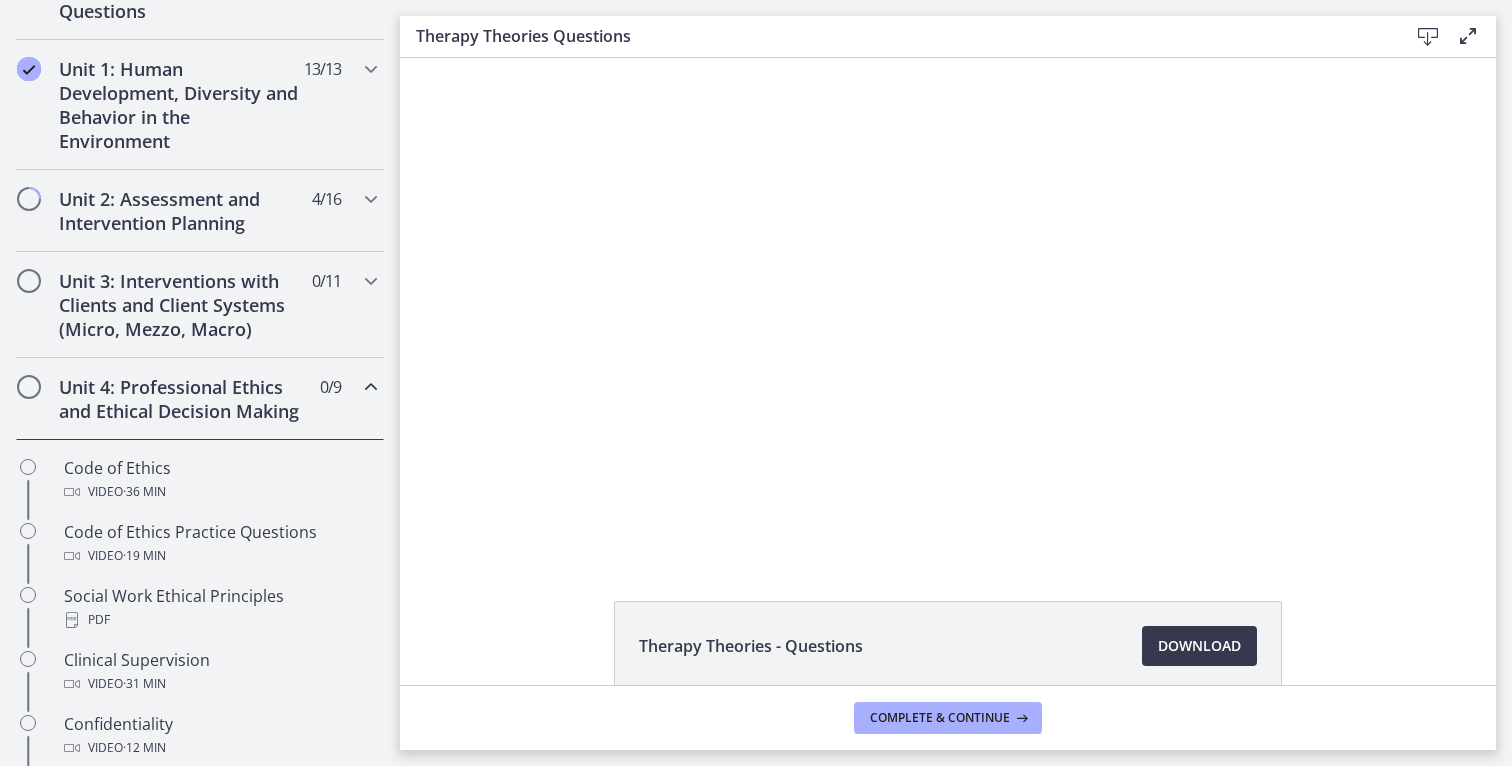 click on "Unit 4: Professional Ethics and Ethical Decision Making
0  /  9
Completed" at bounding box center (200, 399) 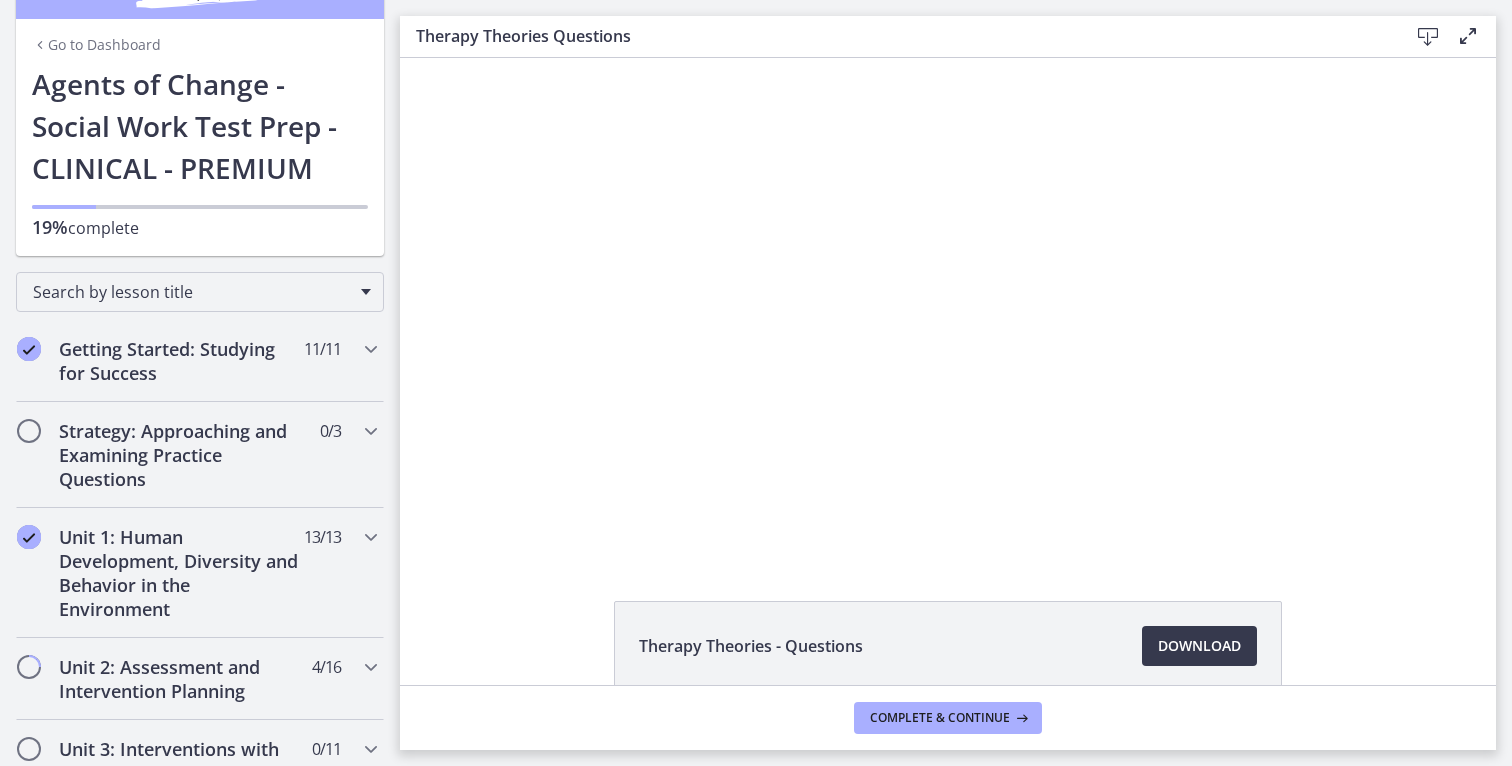 scroll, scrollTop: 0, scrollLeft: 0, axis: both 